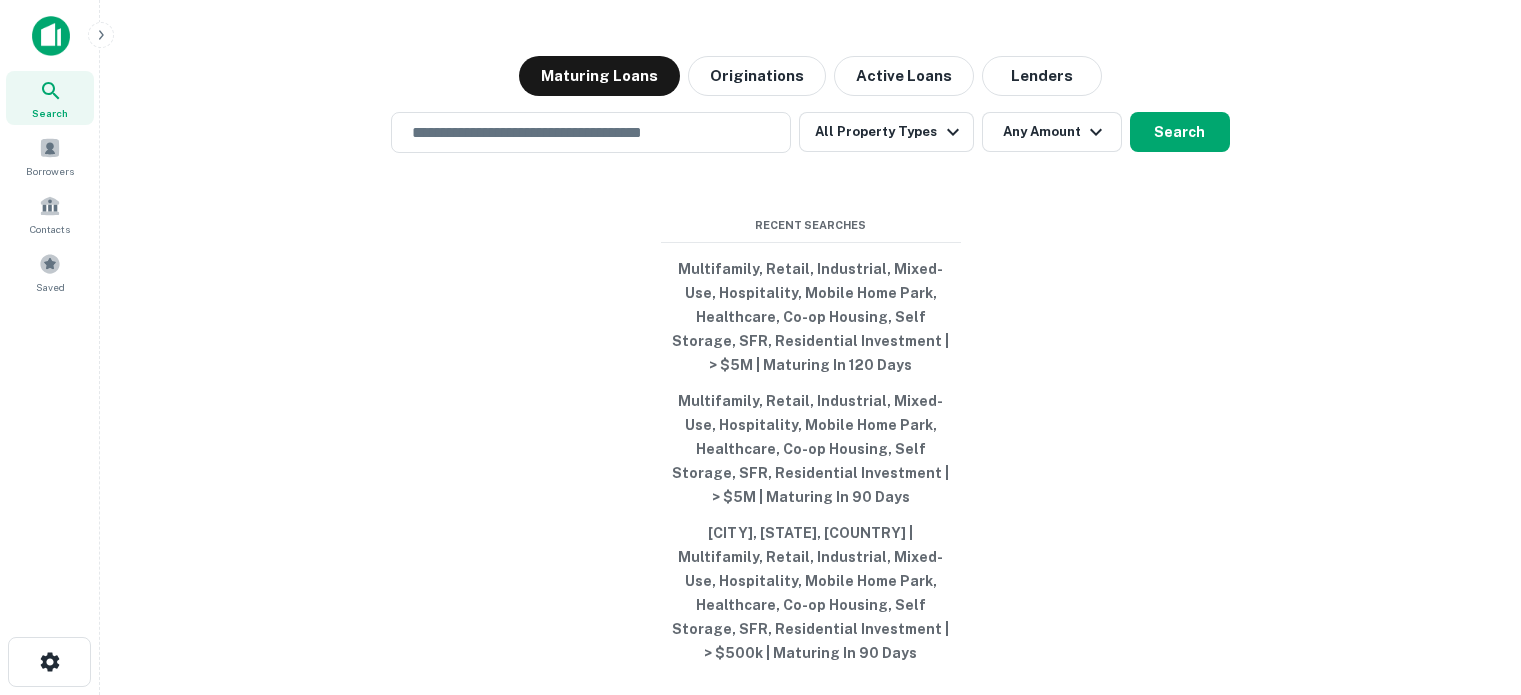 scroll, scrollTop: 0, scrollLeft: 0, axis: both 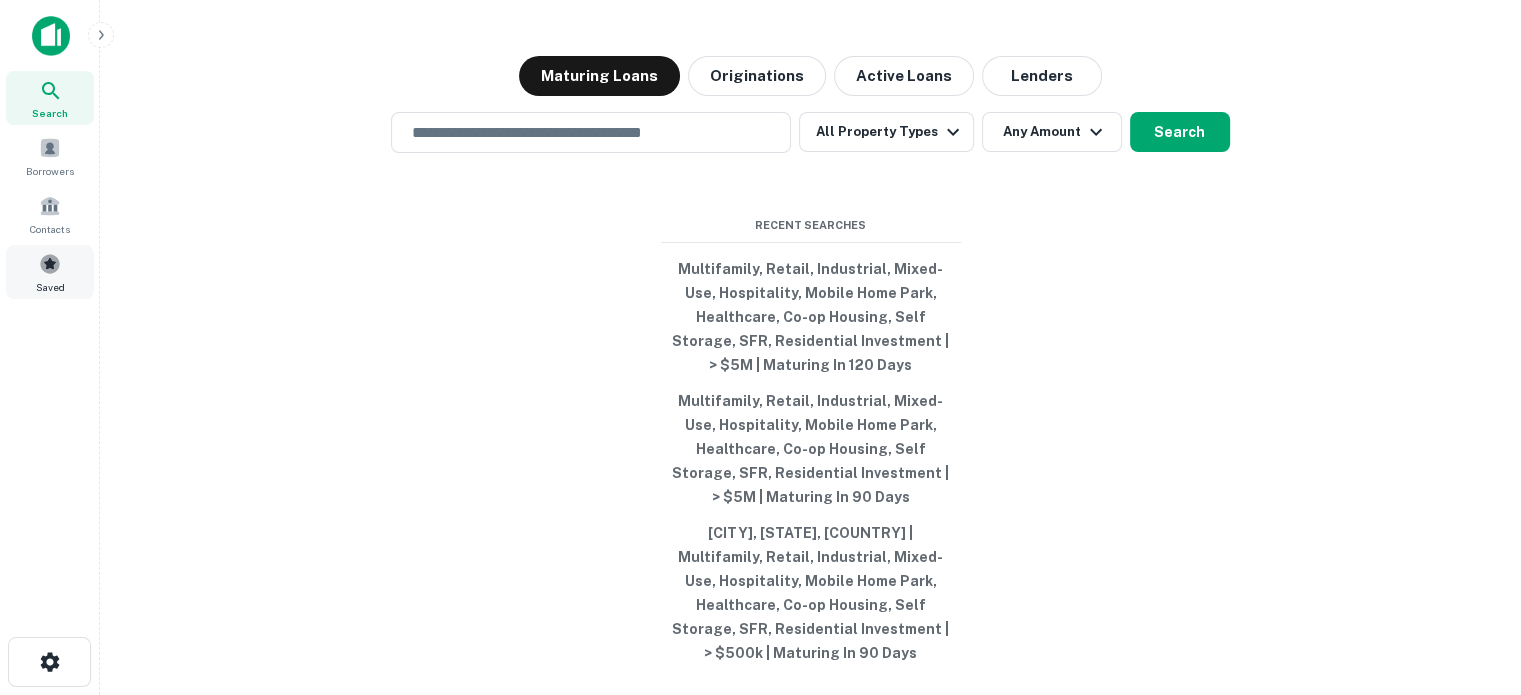 click at bounding box center [50, 264] 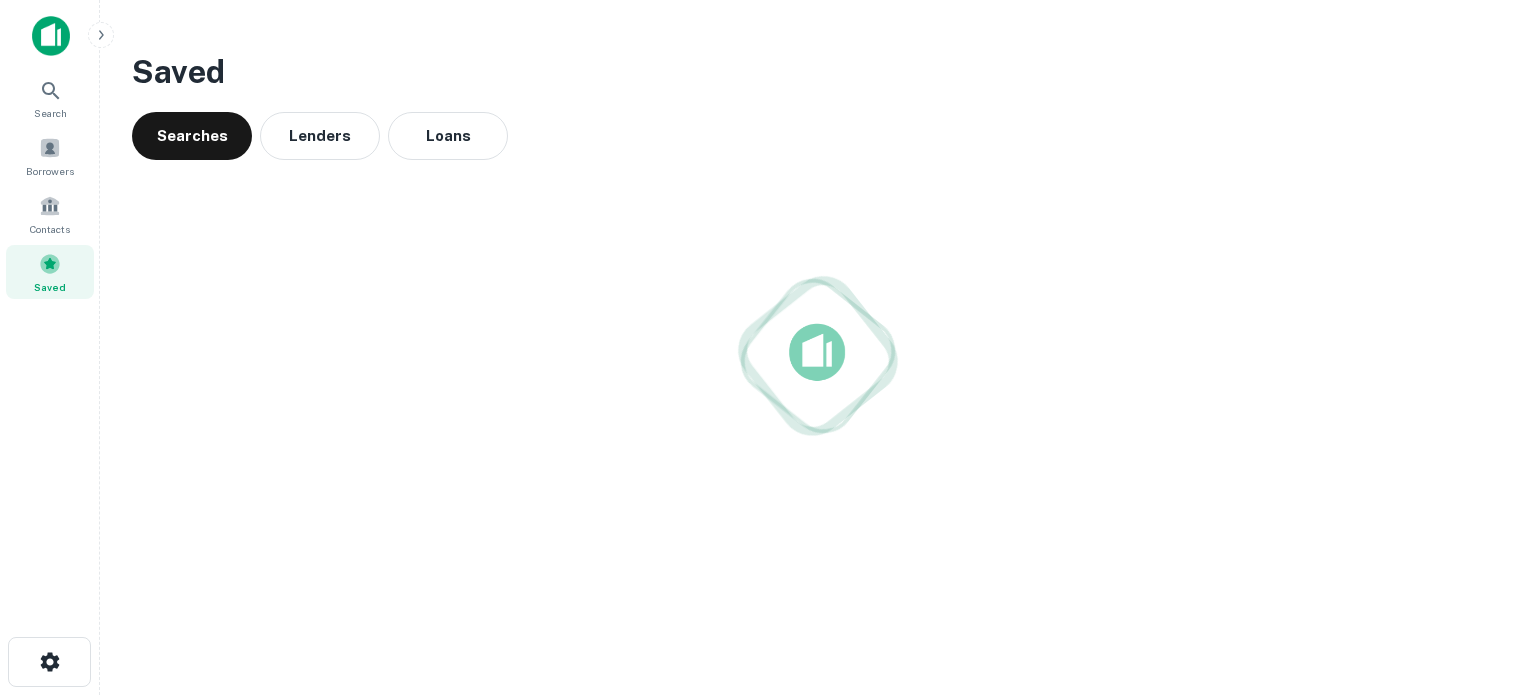 scroll, scrollTop: 0, scrollLeft: 0, axis: both 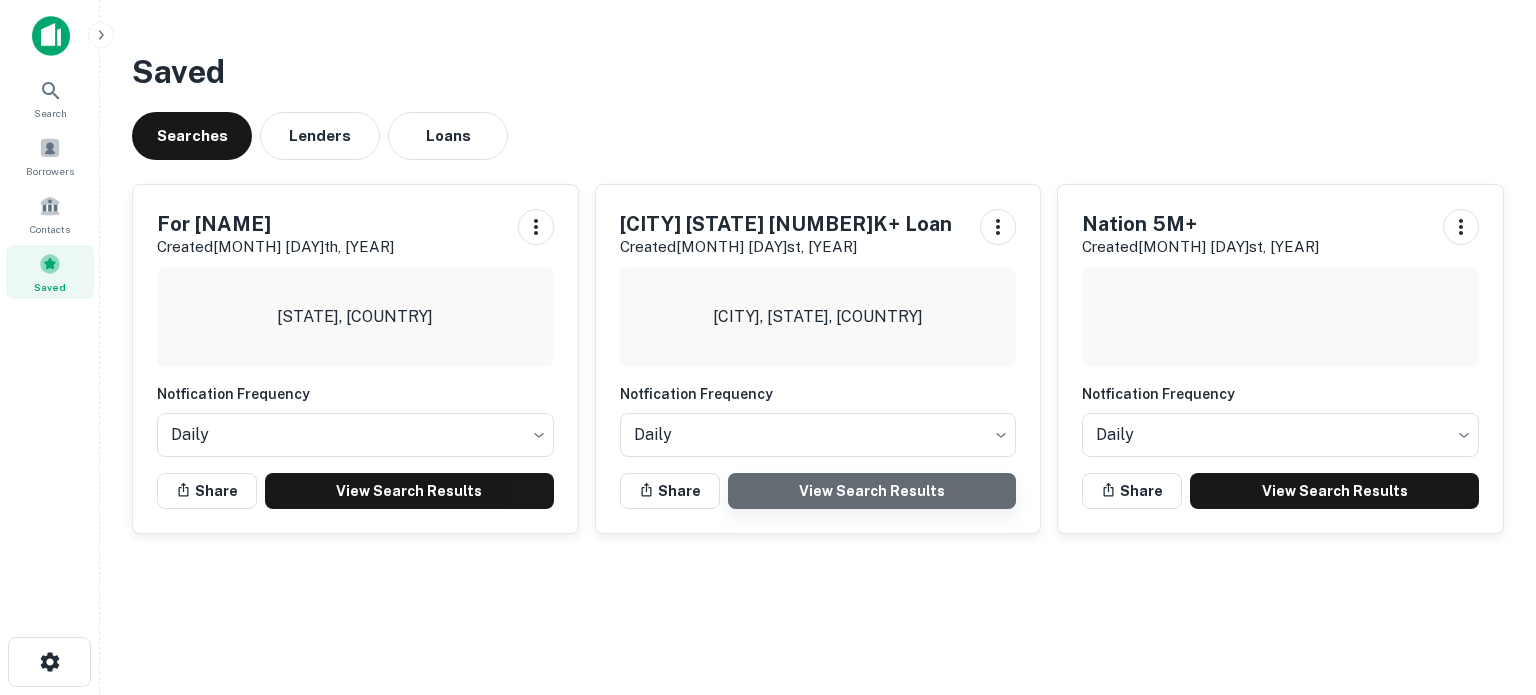 click on "View Search Results" at bounding box center [872, 491] 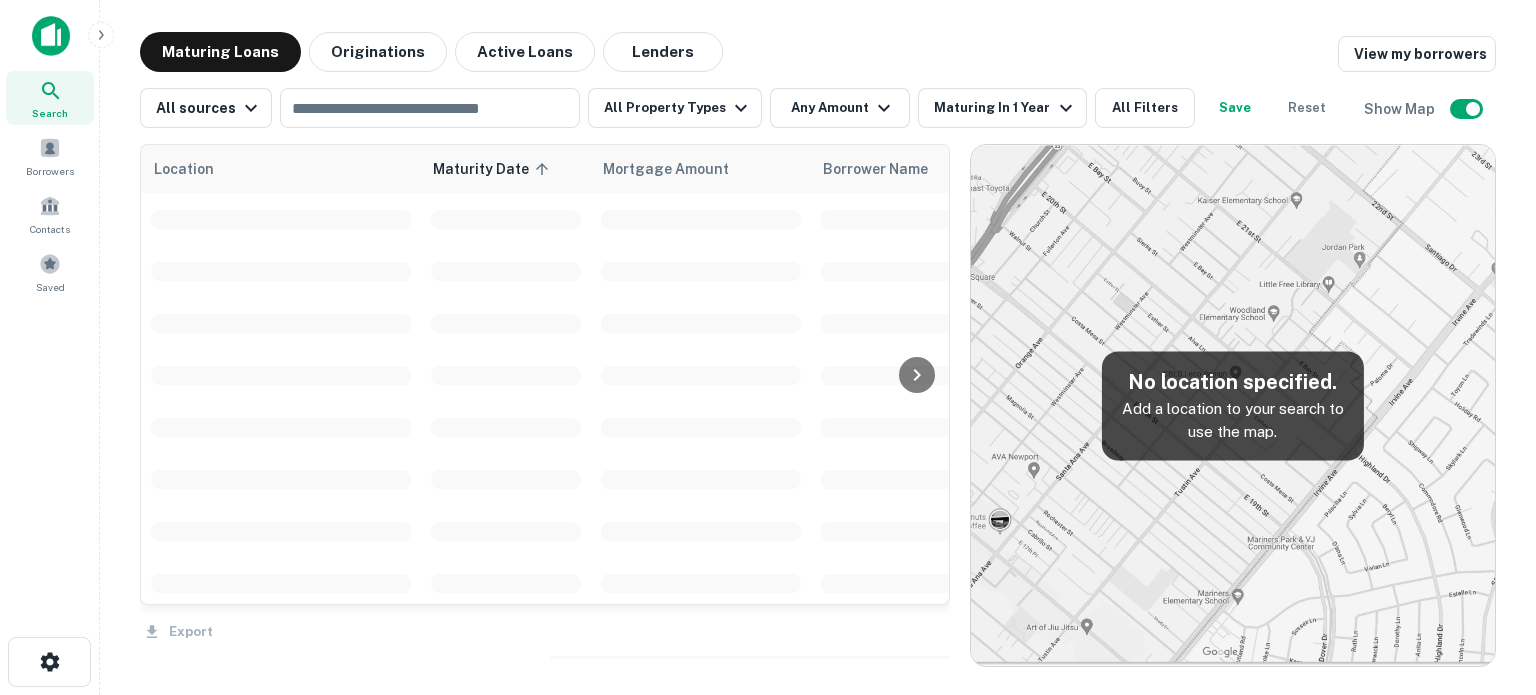 scroll, scrollTop: 0, scrollLeft: 0, axis: both 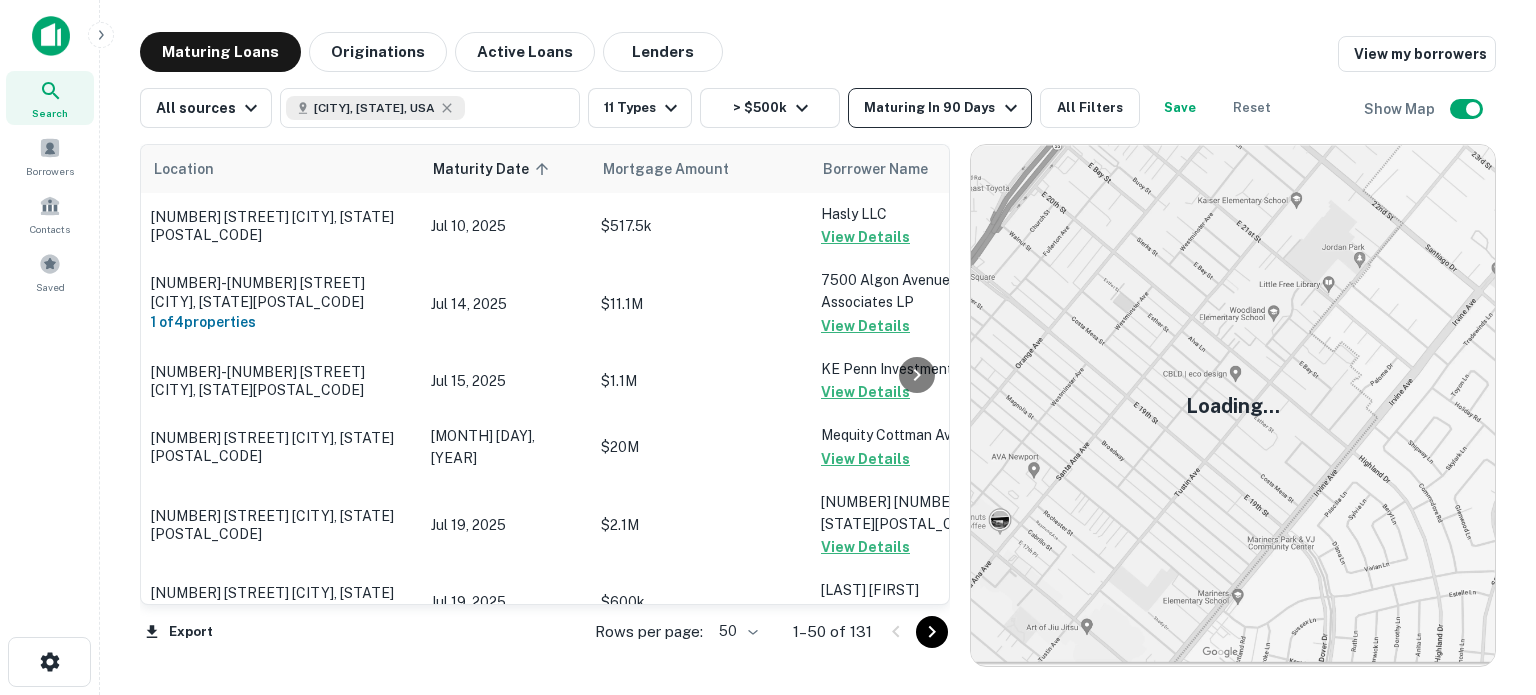 click at bounding box center (1011, 108) 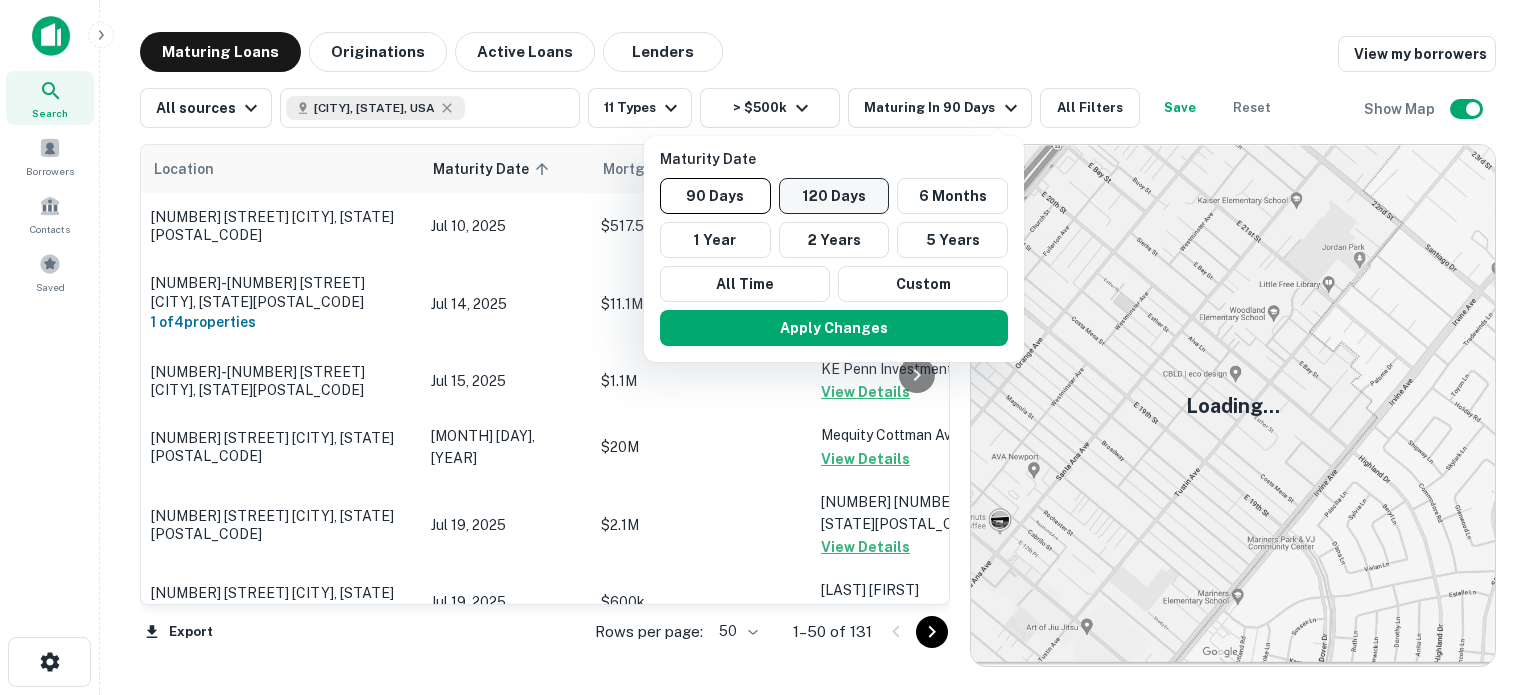 click on "120 Days" at bounding box center (834, 196) 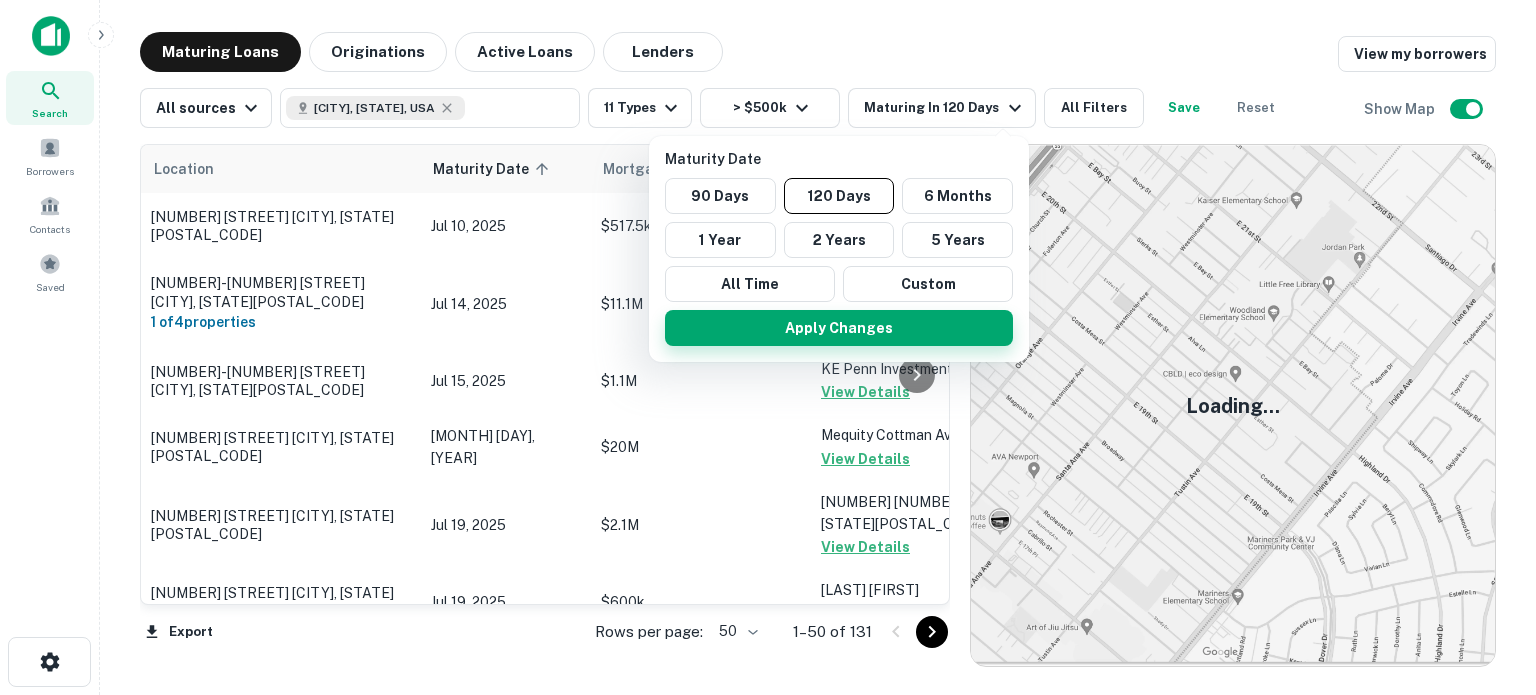 click on "Apply Changes" at bounding box center (839, 328) 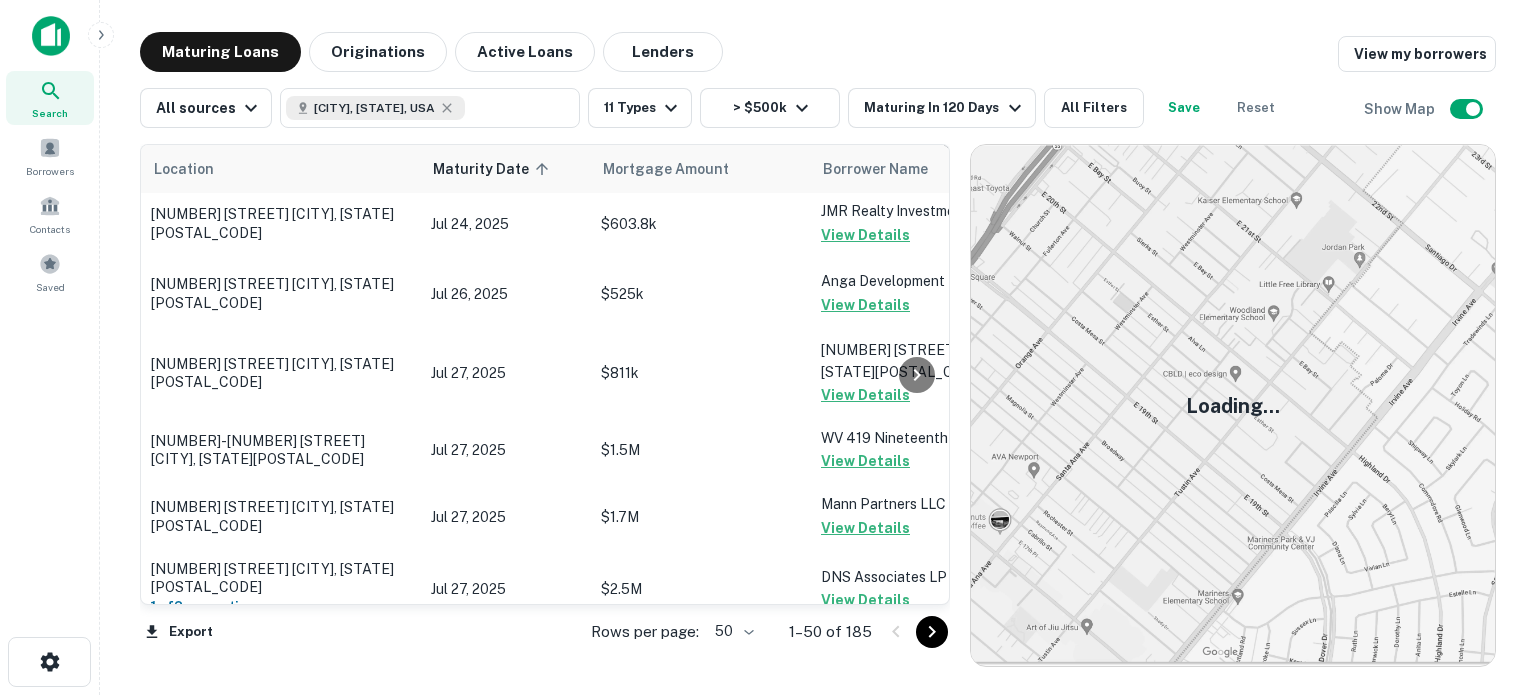 scroll, scrollTop: 1200, scrollLeft: 0, axis: vertical 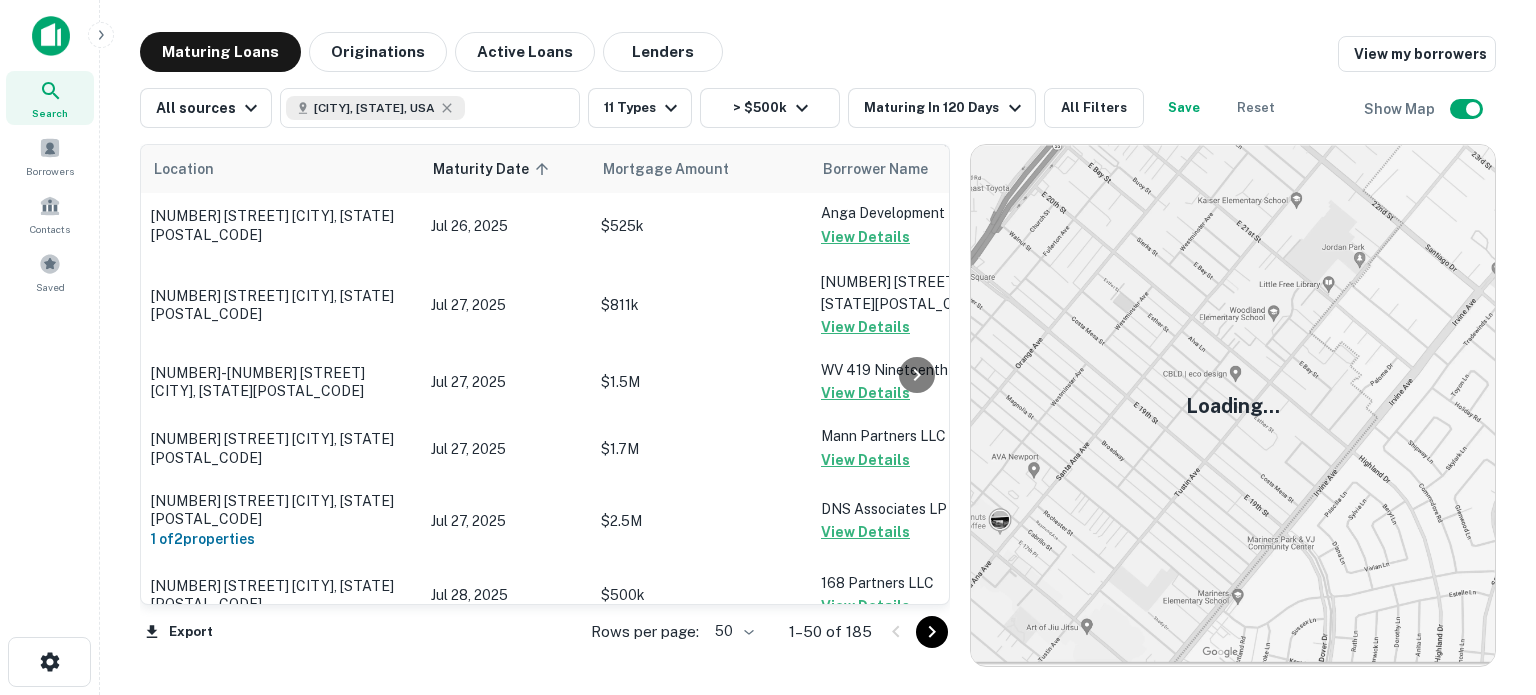 click on "Search         Borrowers         Contacts         Saved     Maturing Loans Originations Active Loans Lenders View my borrowers All sources Philadelphia, PA, USA ​ 11 Types > $500k Maturing In 120 Days All Filters Save Reset Show Map Location Maturity Date sorted ascending Mortgage Amount Borrower Name Lender Purpose Type Lender Type Sale Amount LTV Year Built Unit Count 1311 Medary Ave Philadelphia, PA19141  Jul 10, 2025 $517.5k Hasly LLC View Details Prudential Bancorp, Inc. Sale Multifamily Bank $690k 75.00% 1925 1 7314-20 Algon Ave Philadelphia, PA19111  1 of  4  properties Jul 14, 2025 $11.1M 7500 Algon Avenue Associates LP View Details NEW York Community Bank Portfolio Sale Multifamily Bank - - 1962 40 2334-36 S 22nd St Philadelphia, PA19145  Jul 15, 2025 $1.1M KE Penn Investments CO View Details Wsfs Bank Refinance Retail Bank - - 1970 - 840 Cottman Ave Philadelphia, PA19111  Jul 17, 2025 $20M Mequity Cottman Avenue LLC View Details Huntingdon Valley Bank Construction Retail Bank - - 1970" at bounding box center (768, 347) 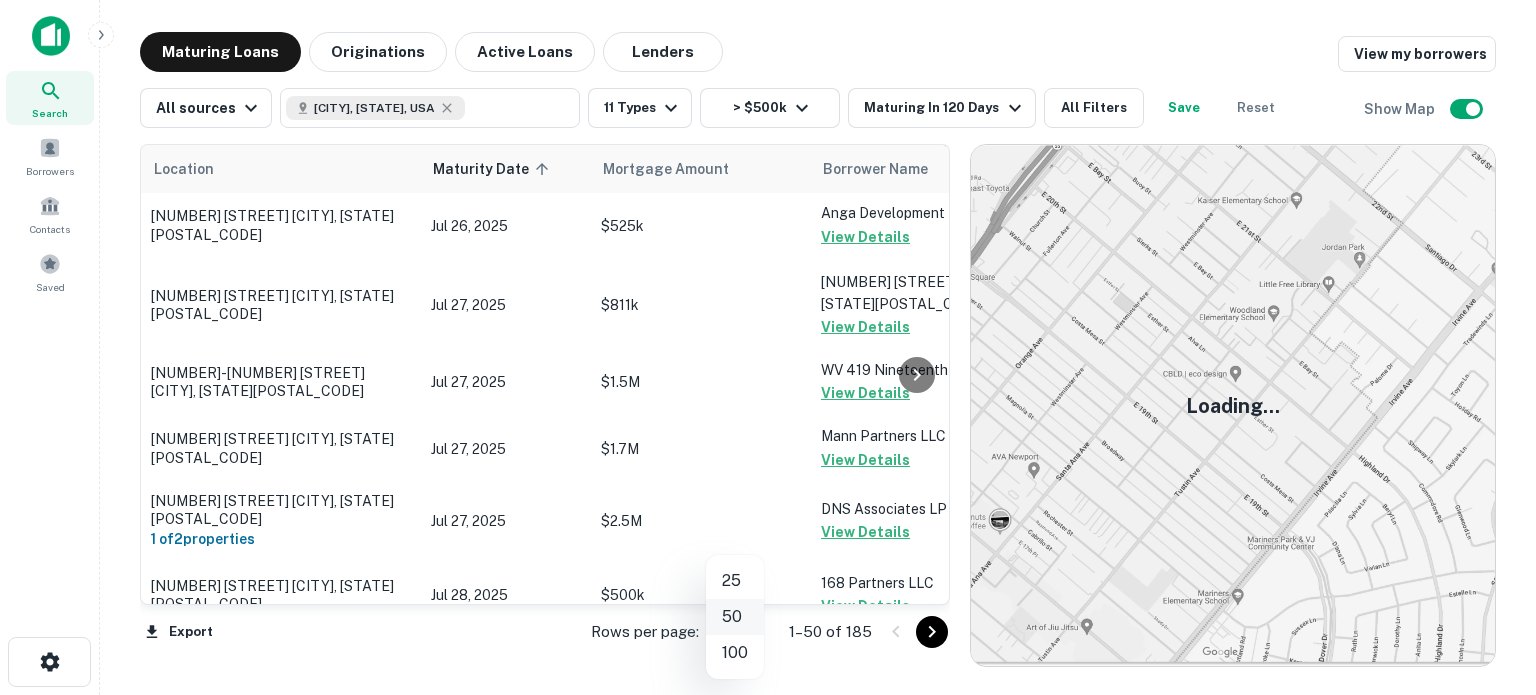 click on "50" at bounding box center [735, 617] 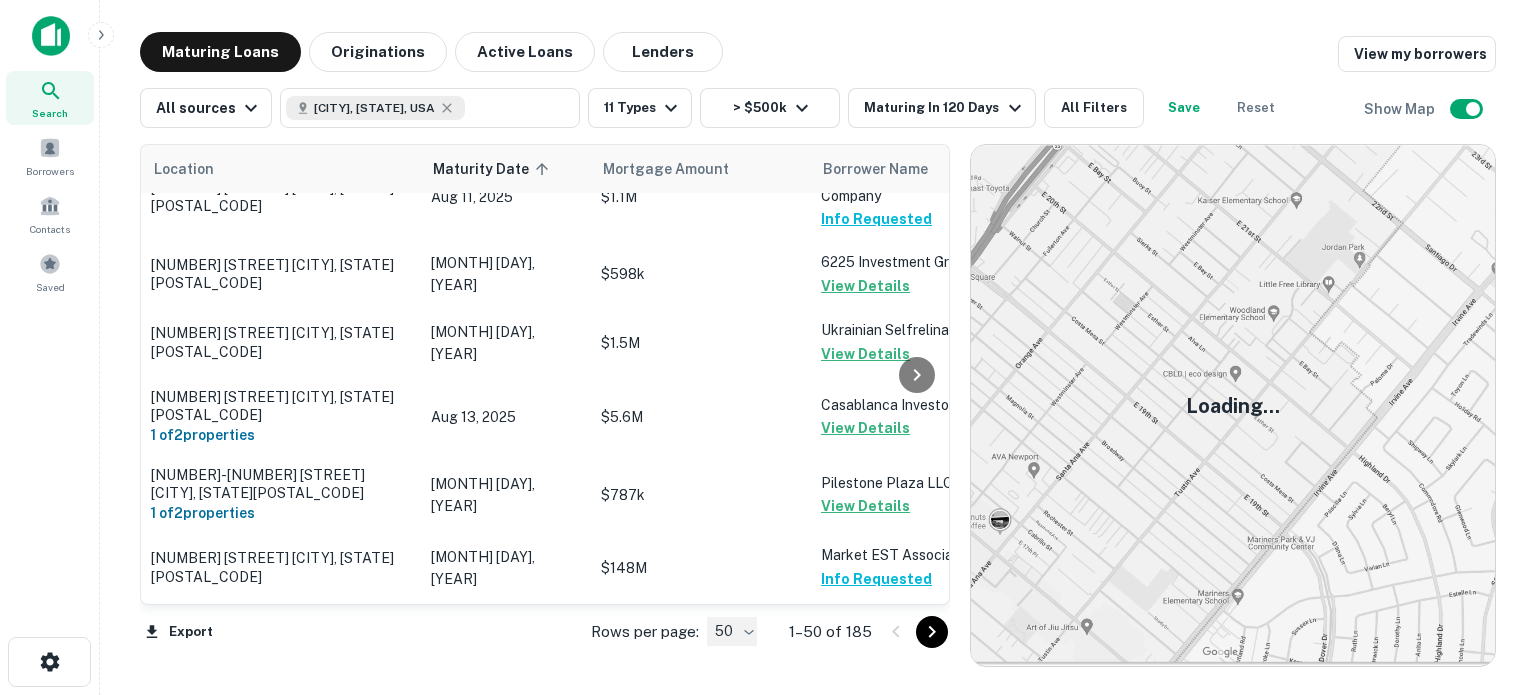 scroll, scrollTop: 3200, scrollLeft: 0, axis: vertical 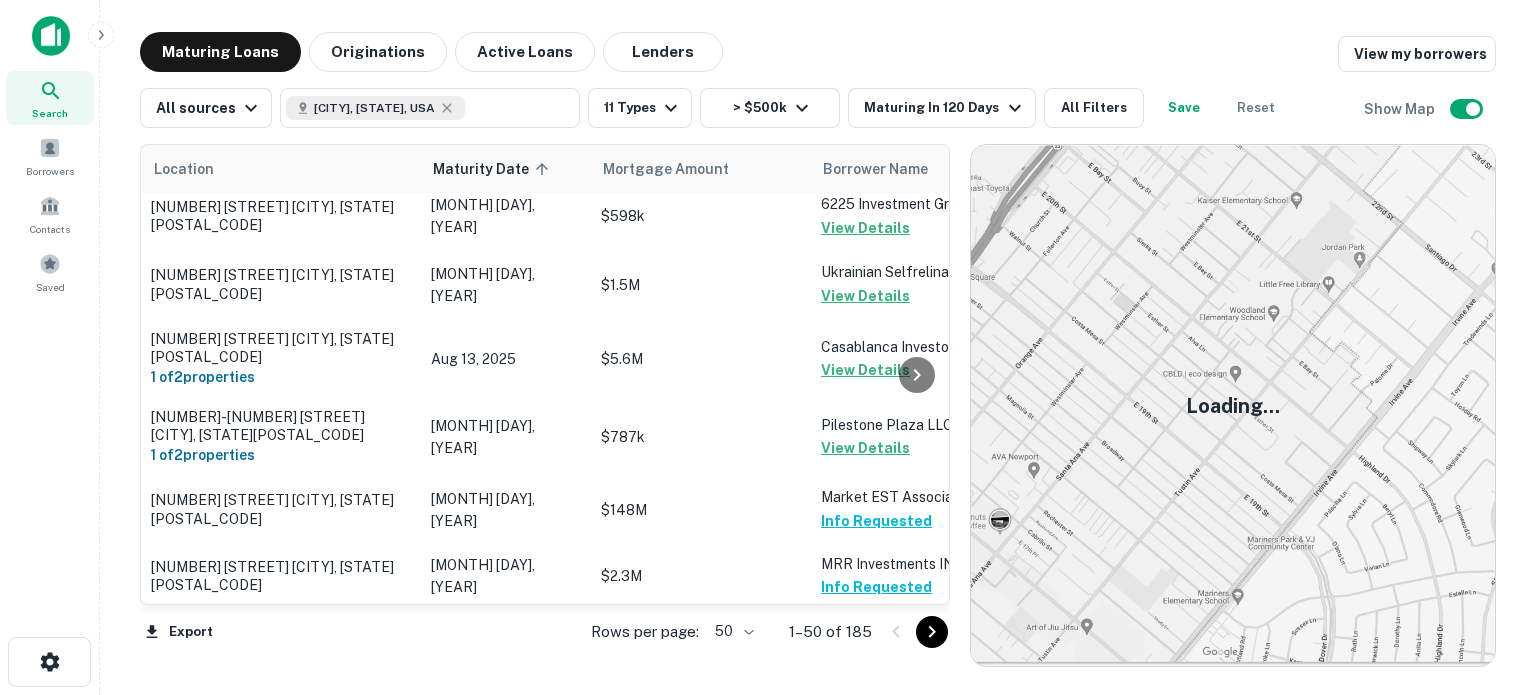 click at bounding box center (932, 632) 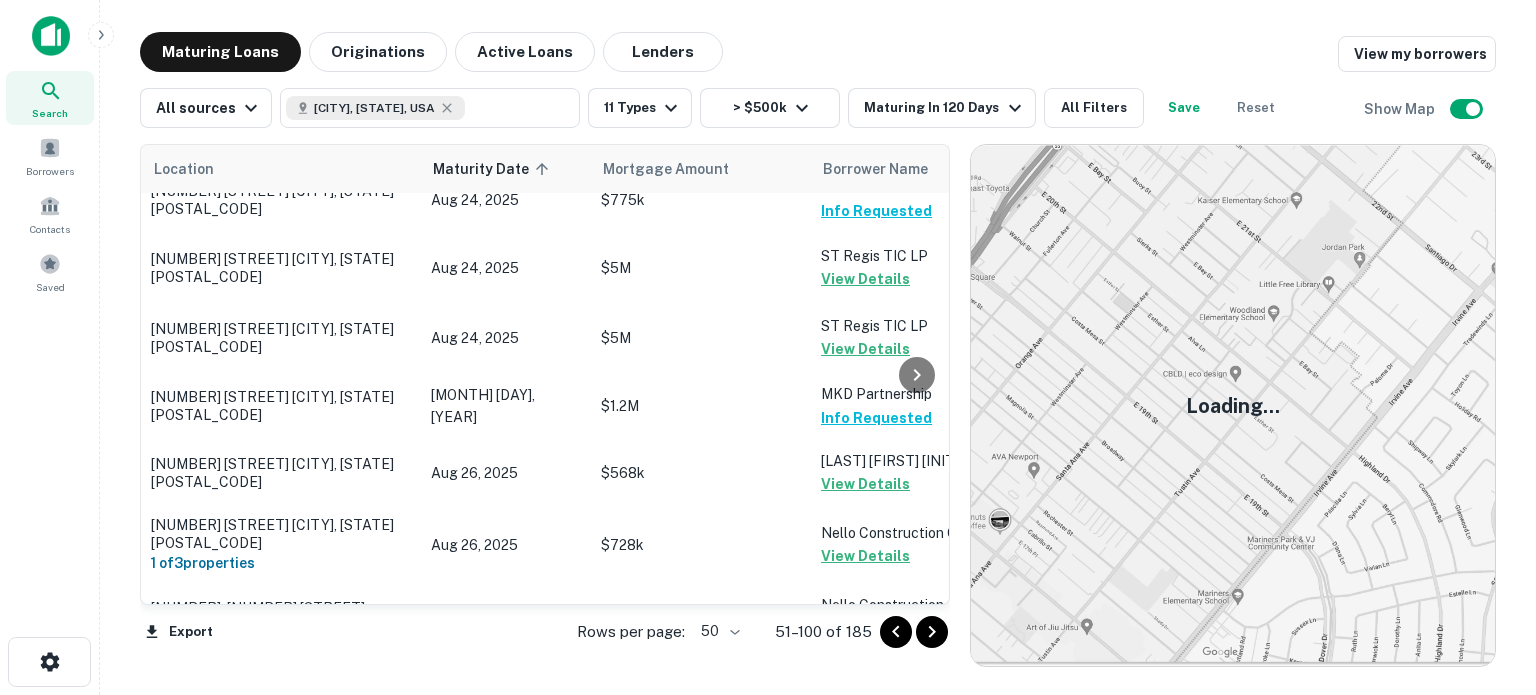 scroll, scrollTop: 0, scrollLeft: 0, axis: both 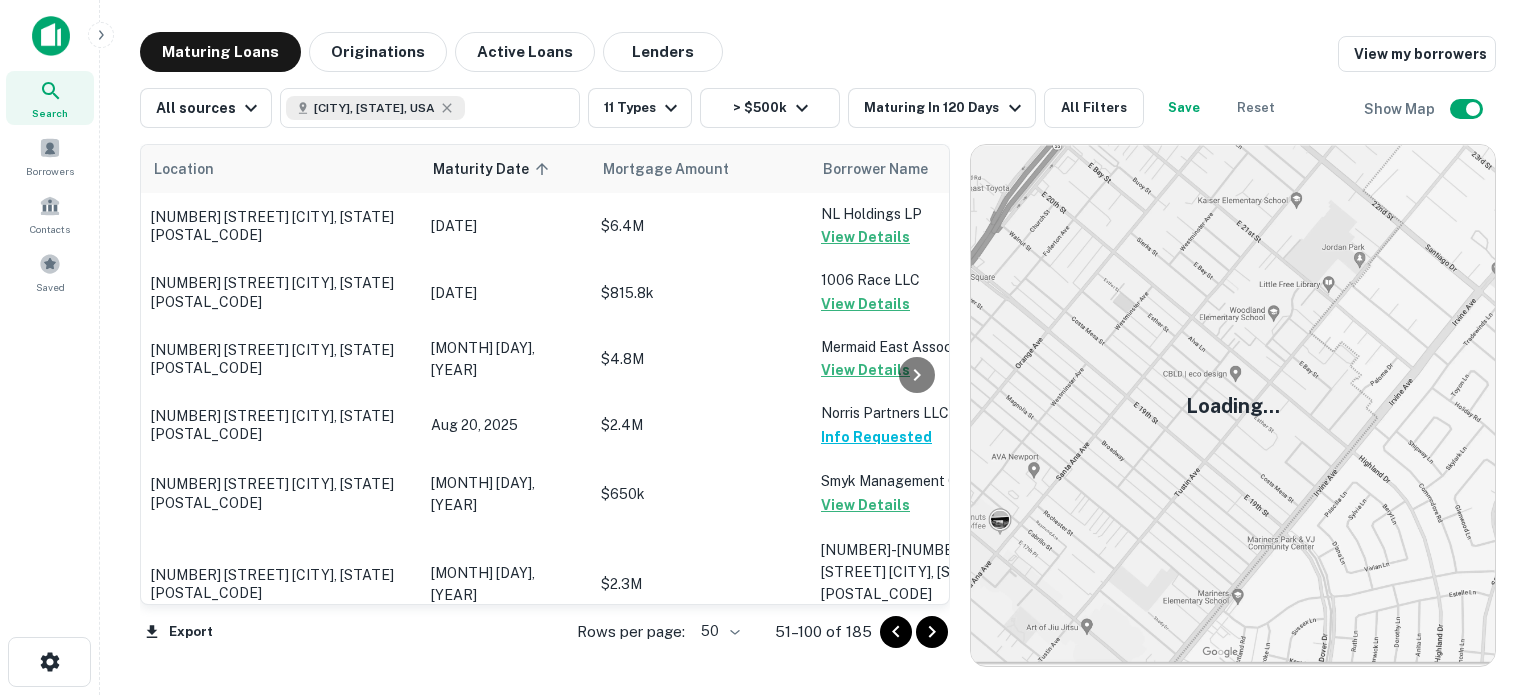 click at bounding box center (932, 632) 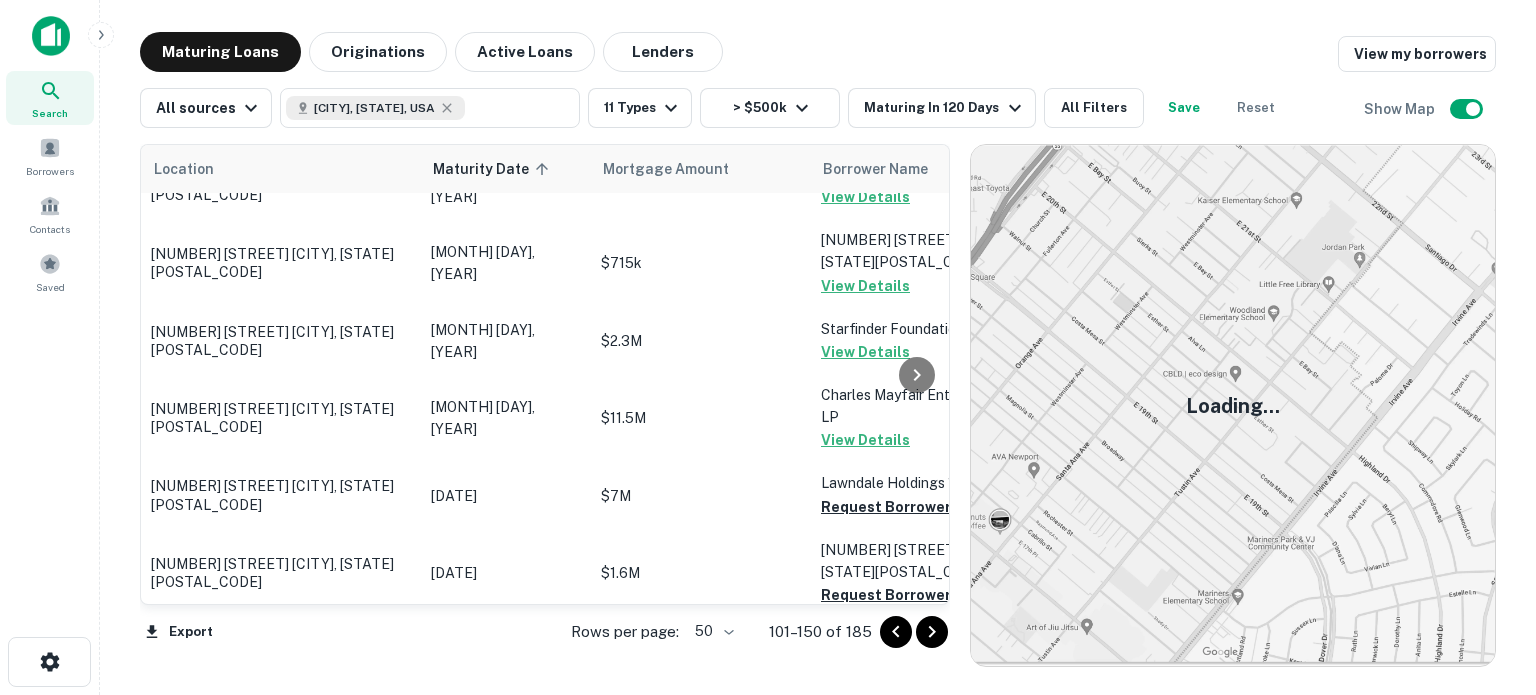 scroll, scrollTop: 1700, scrollLeft: 0, axis: vertical 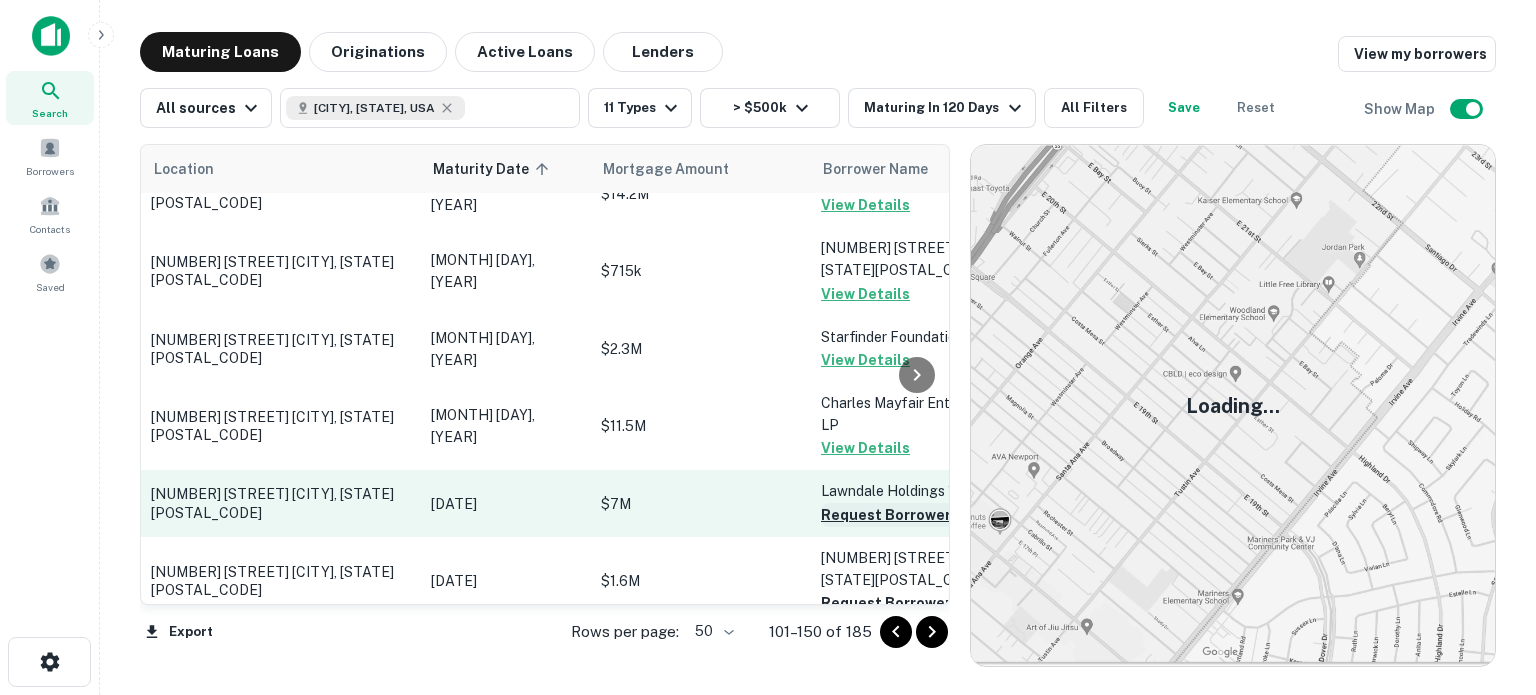 click on "Request Borrower Info" at bounding box center (902, 515) 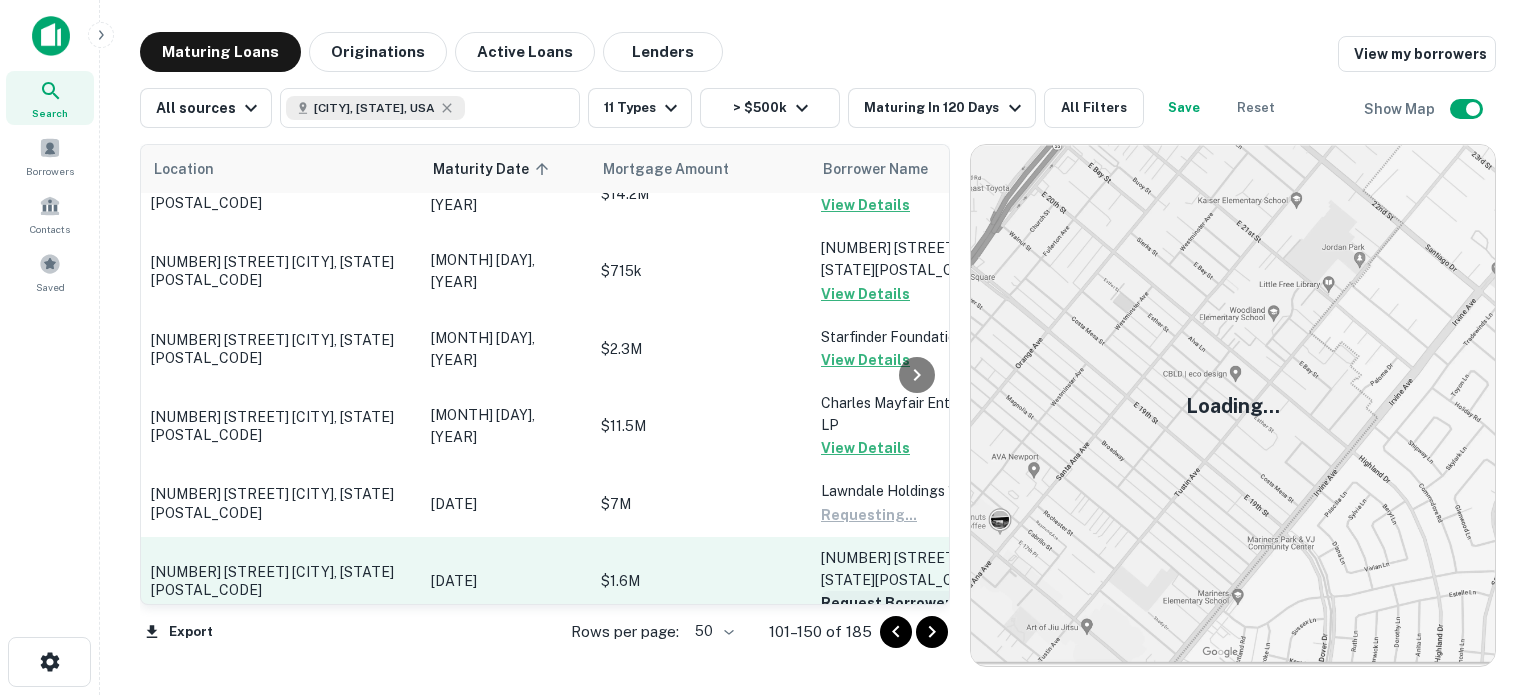 click on "Request Borrower Info" at bounding box center (902, 603) 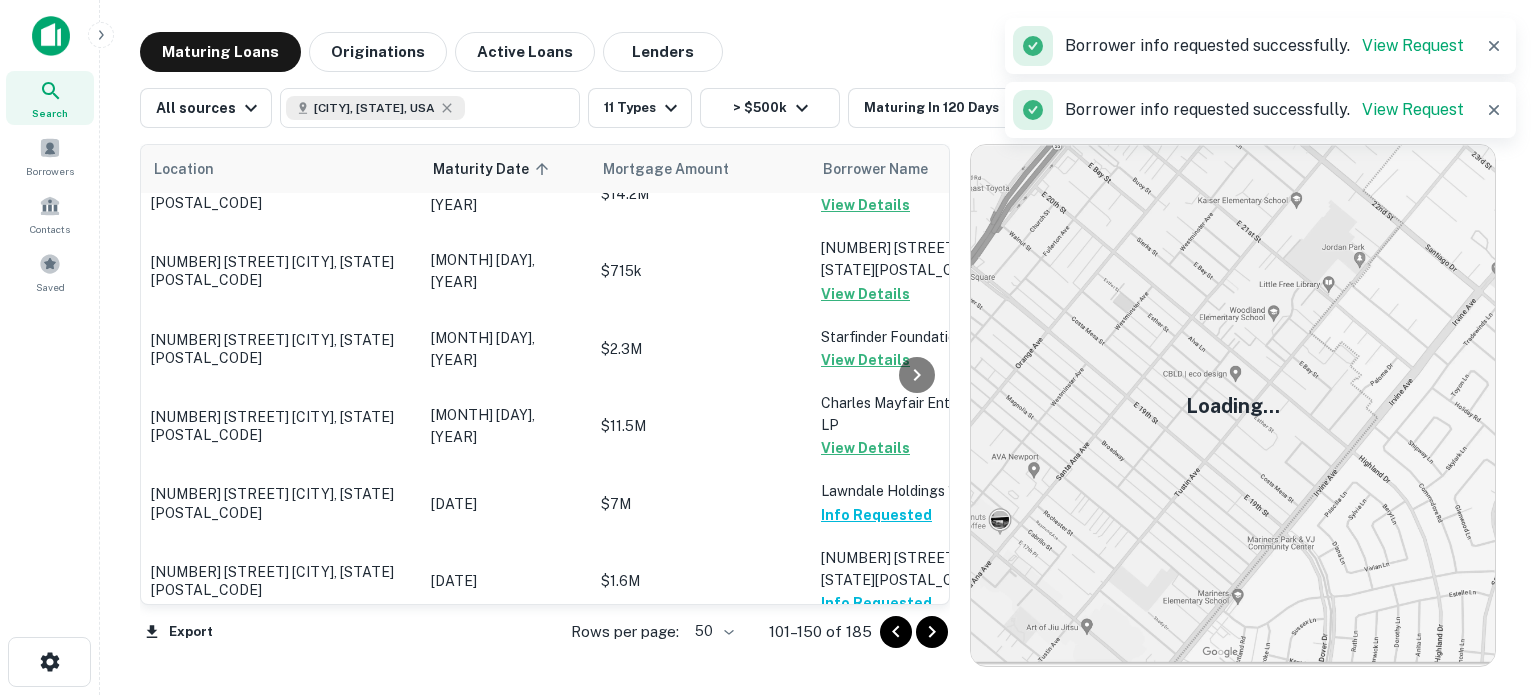 click on "Request Borrower Info" at bounding box center [902, 714] 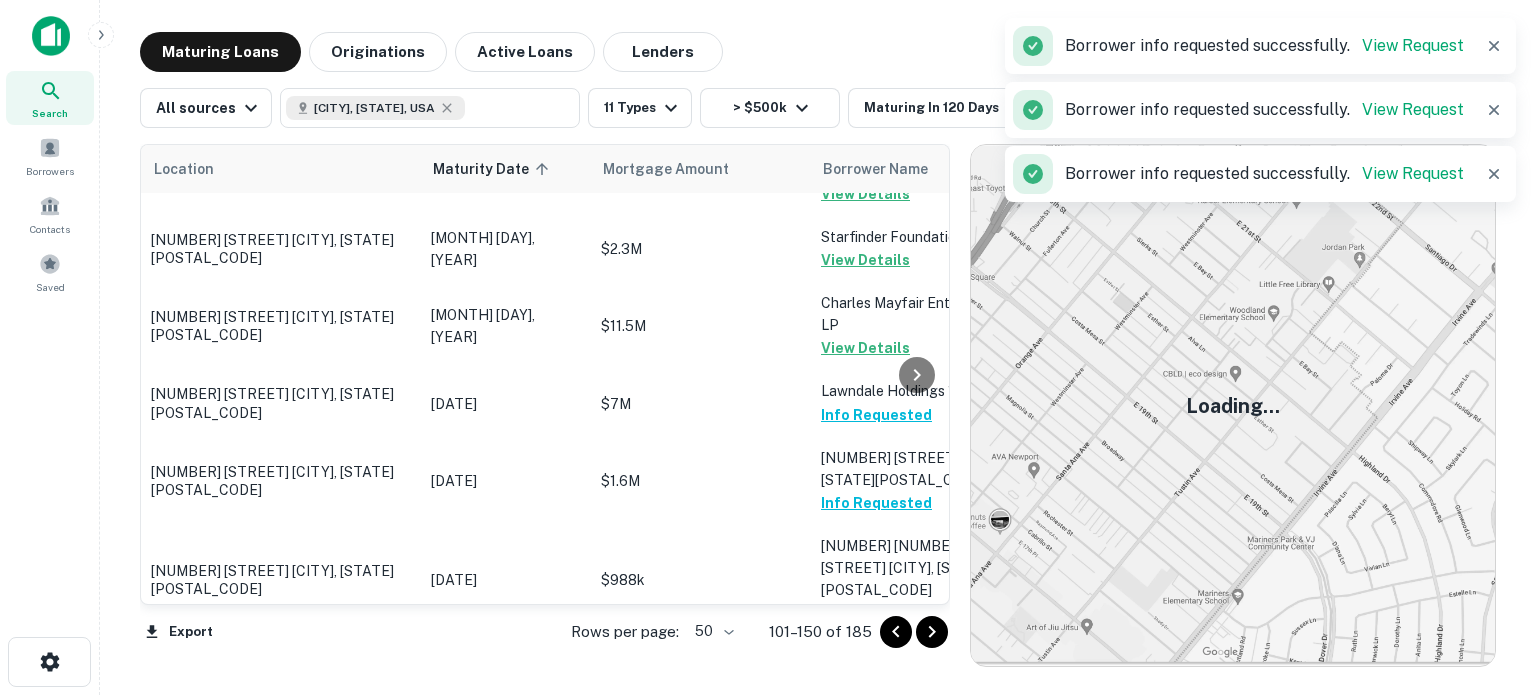 click on "Request Borrower Info" at bounding box center (902, 702) 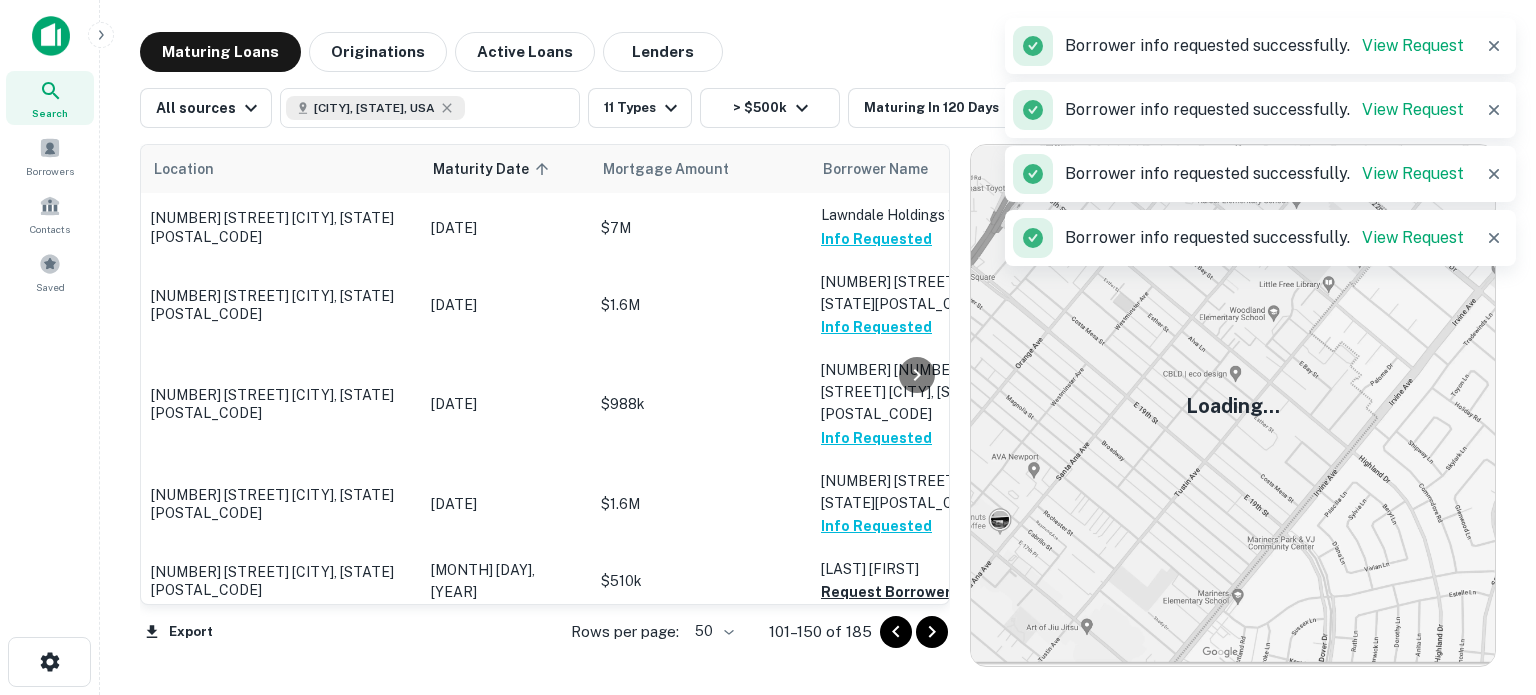 scroll, scrollTop: 2000, scrollLeft: 0, axis: vertical 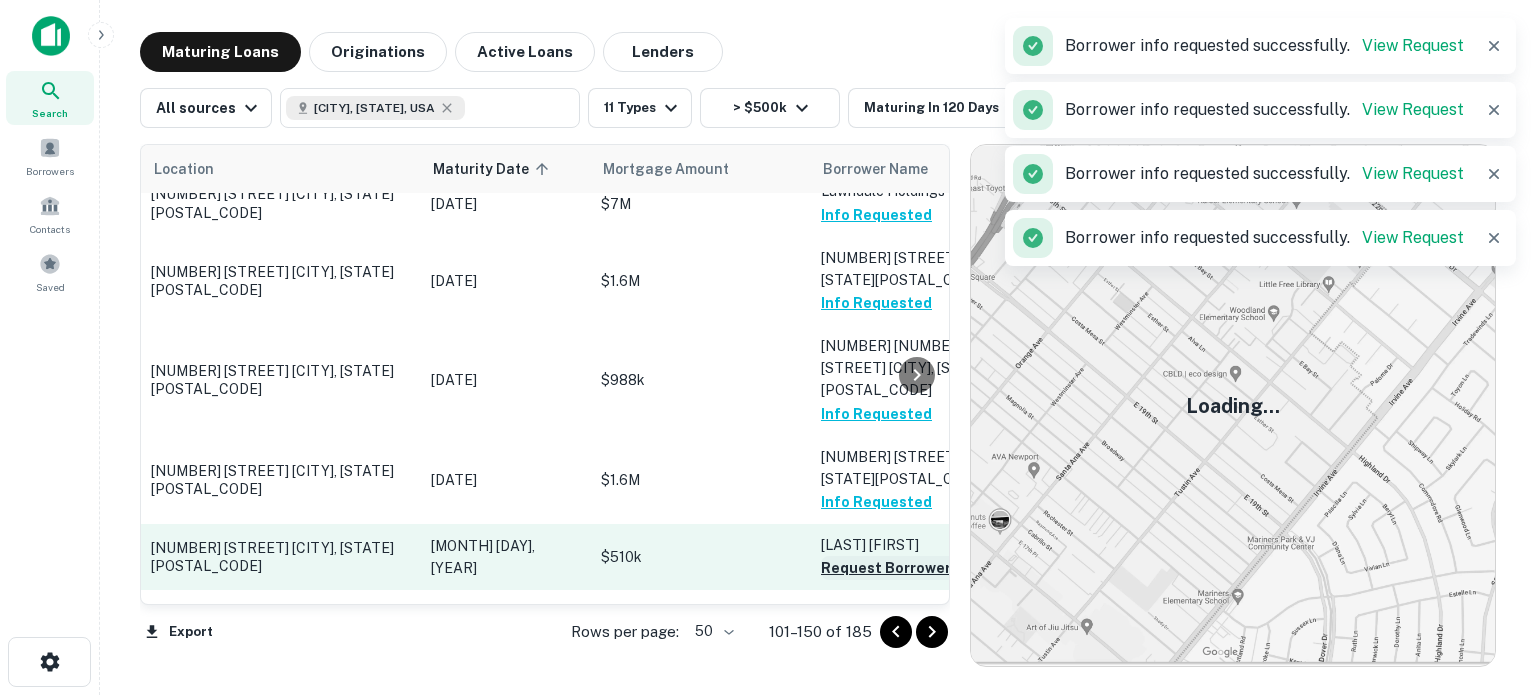 click on "Request Borrower Info" at bounding box center (902, 568) 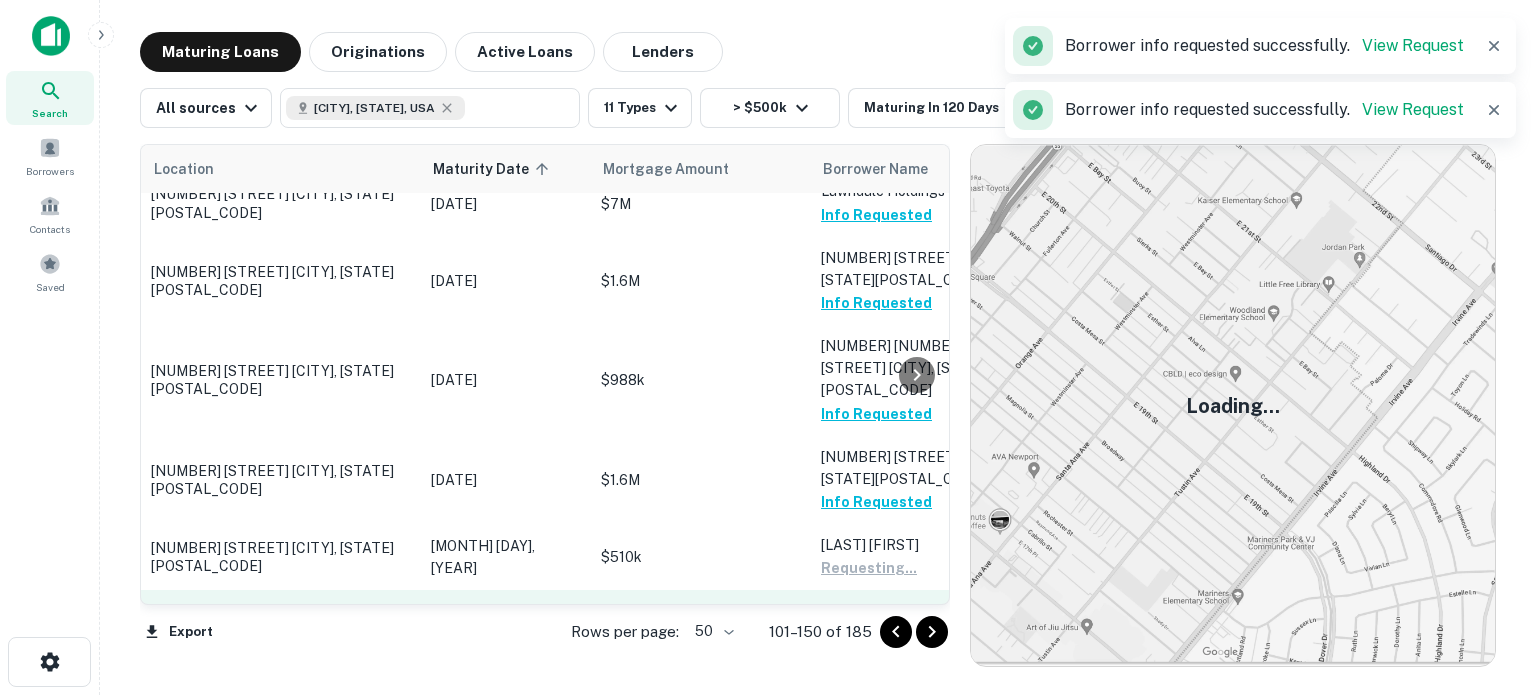 click on "Request Borrower Info" at bounding box center [902, 635] 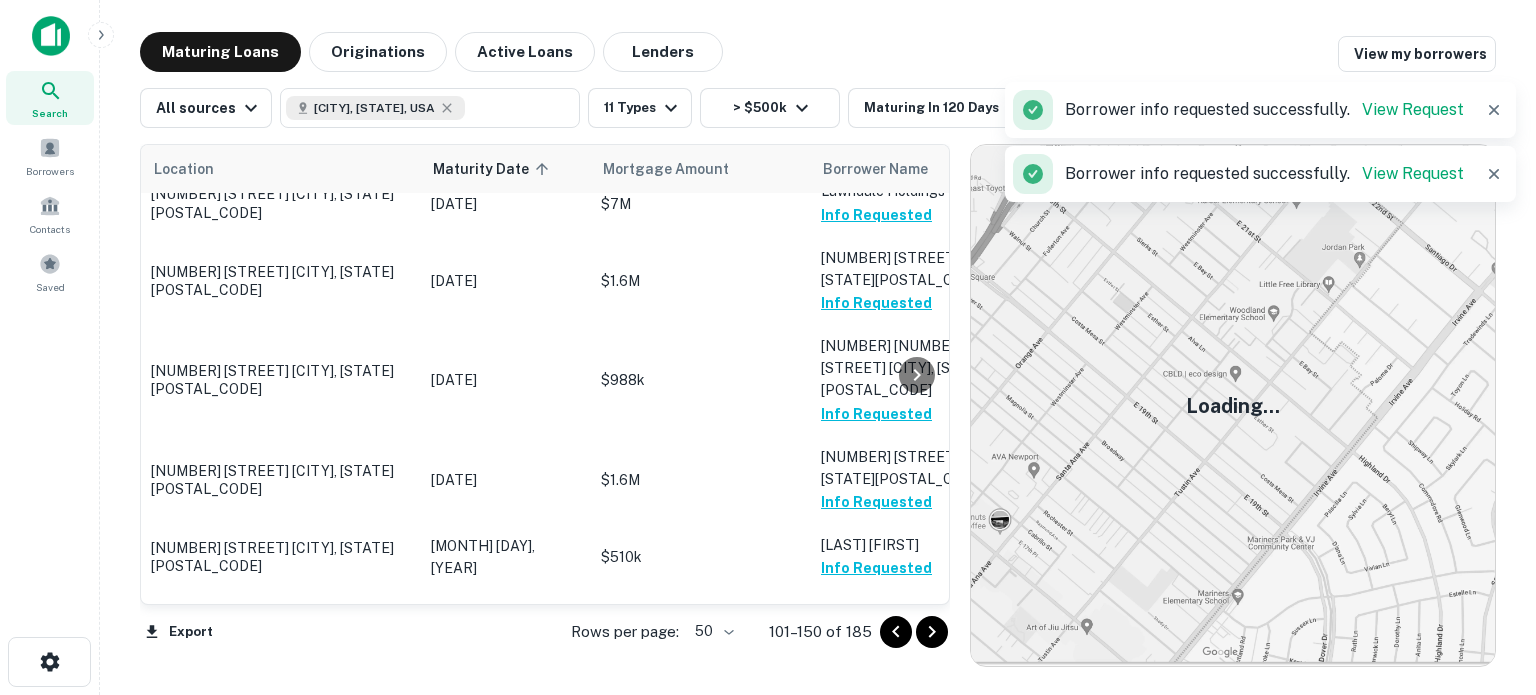 click on "Request Borrower Info" at bounding box center [902, 701] 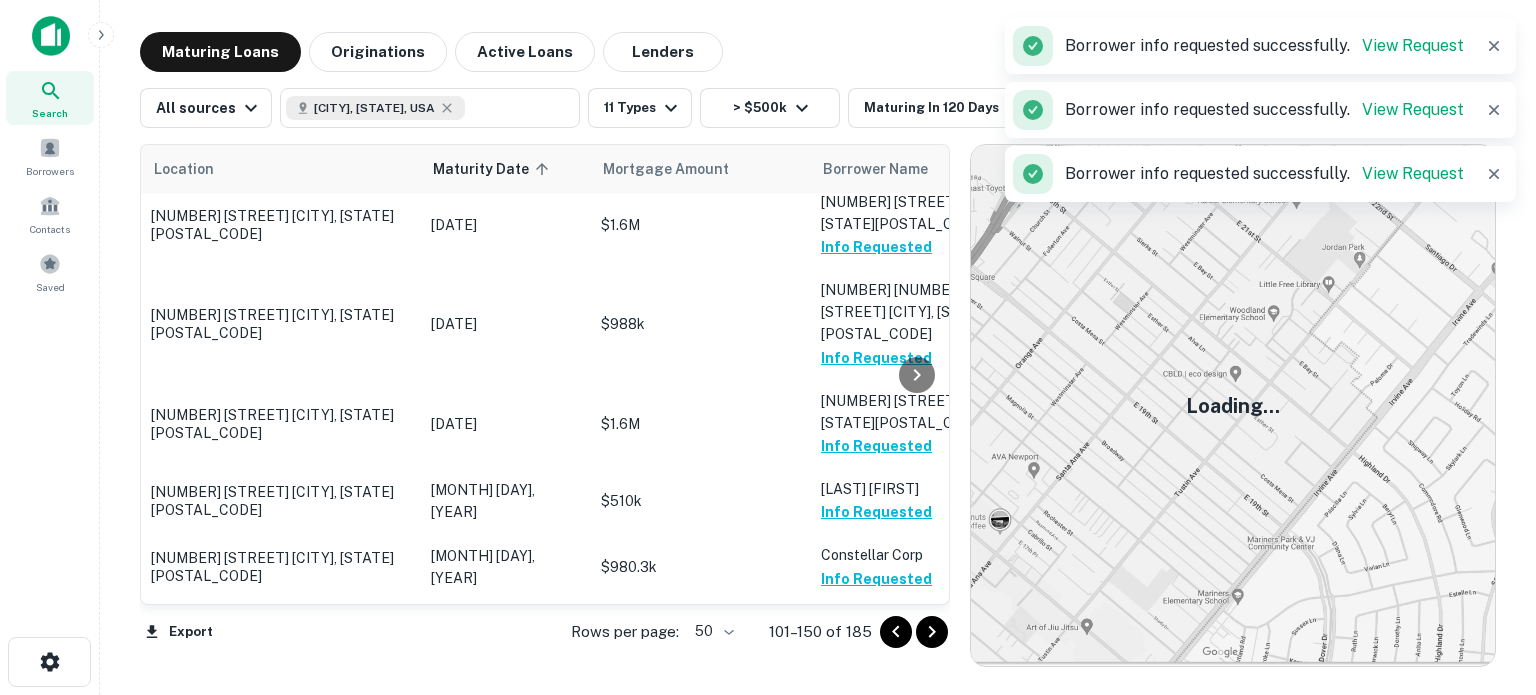 scroll, scrollTop: 2200, scrollLeft: 0, axis: vertical 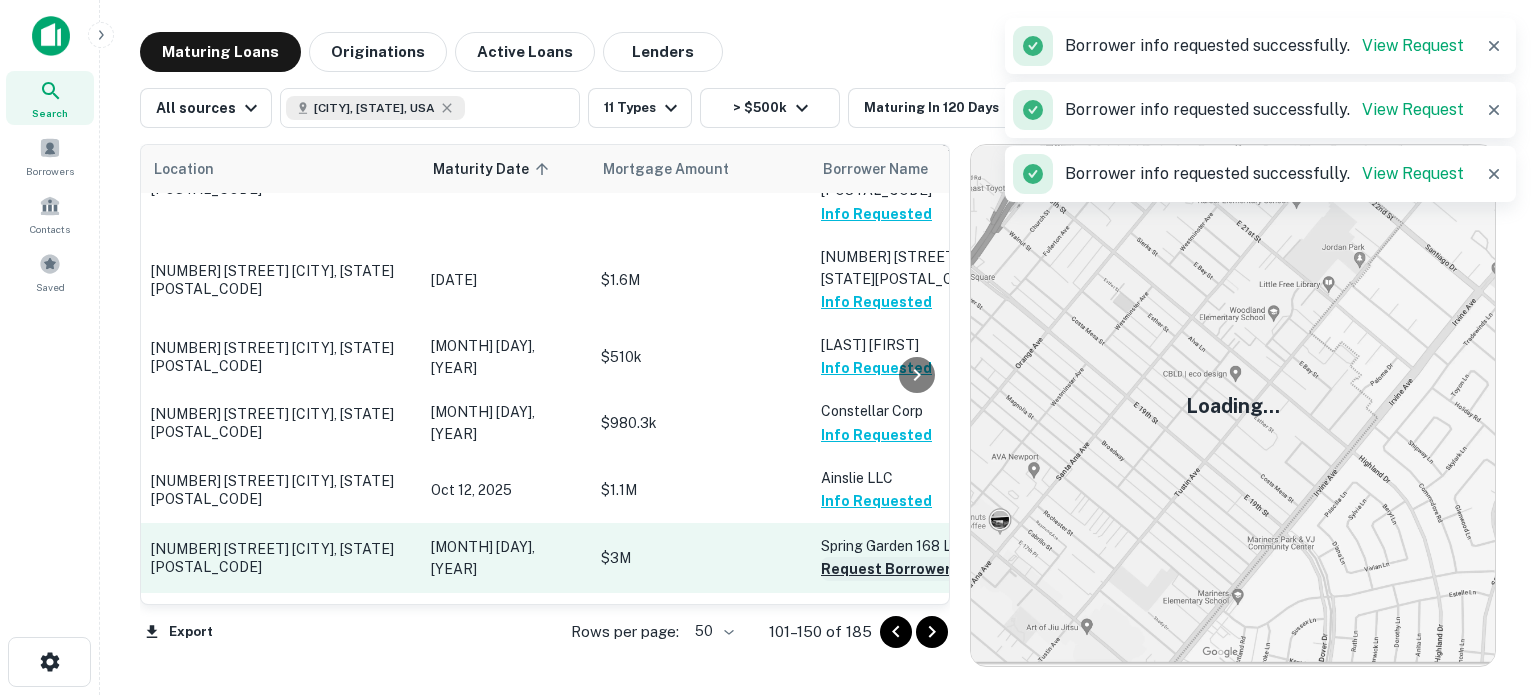 click on "Request Borrower Info" at bounding box center [902, 569] 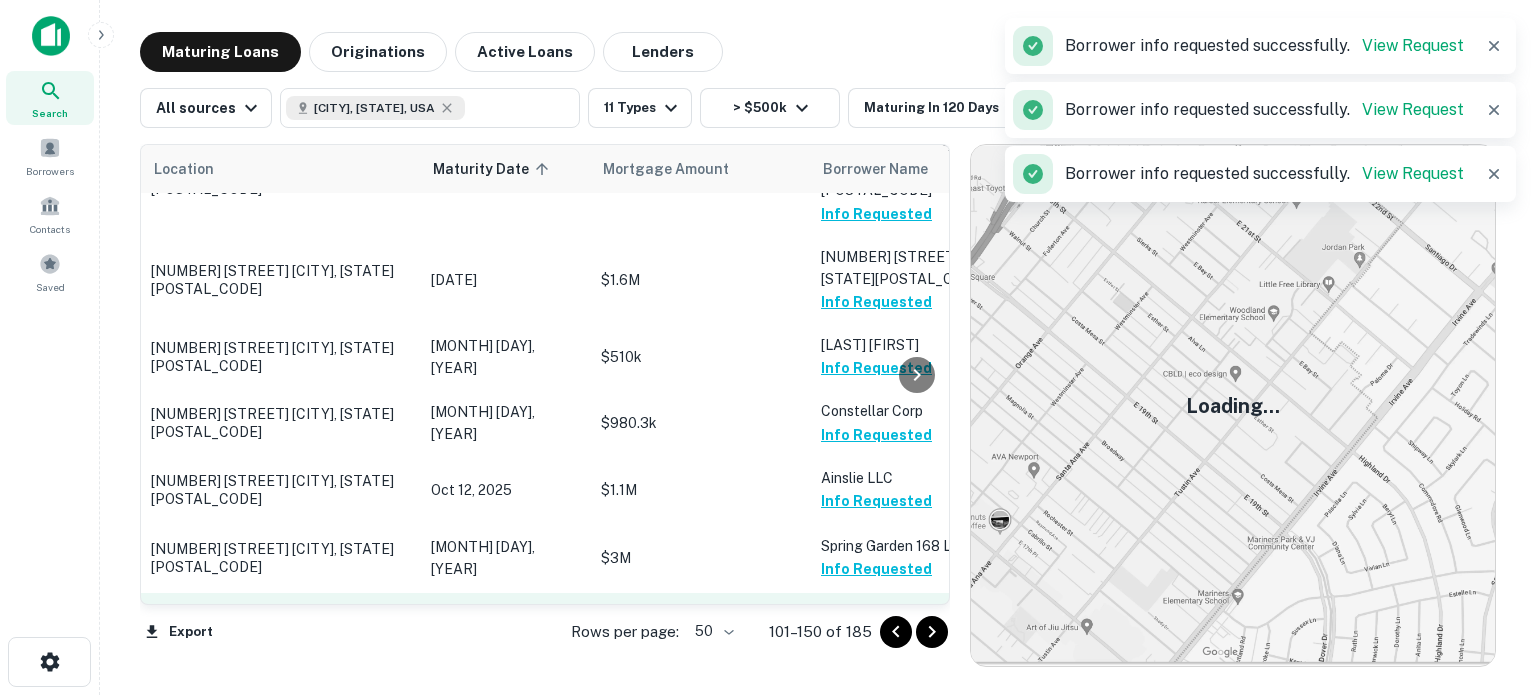 click on "Request Borrower Info" at bounding box center (902, 639) 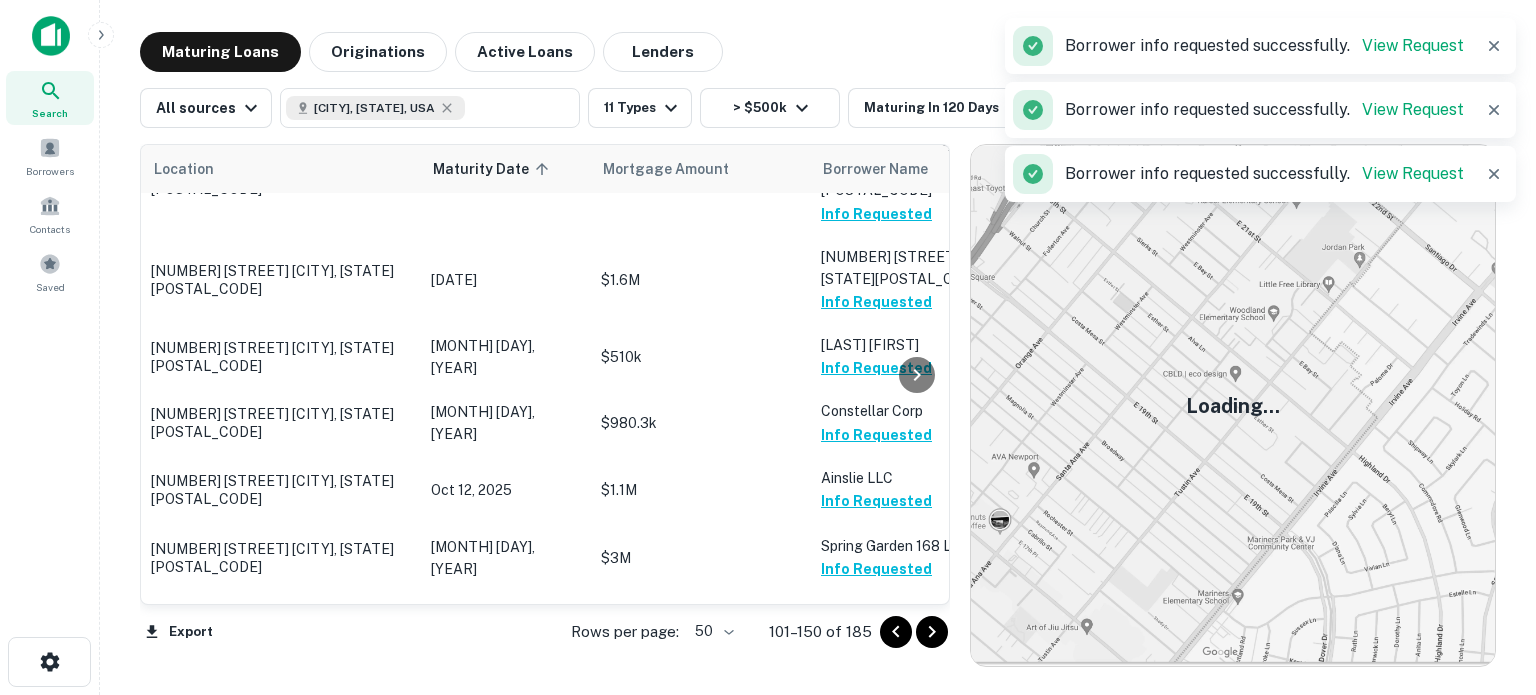 click on "Request Borrower Info" at bounding box center (902, 713) 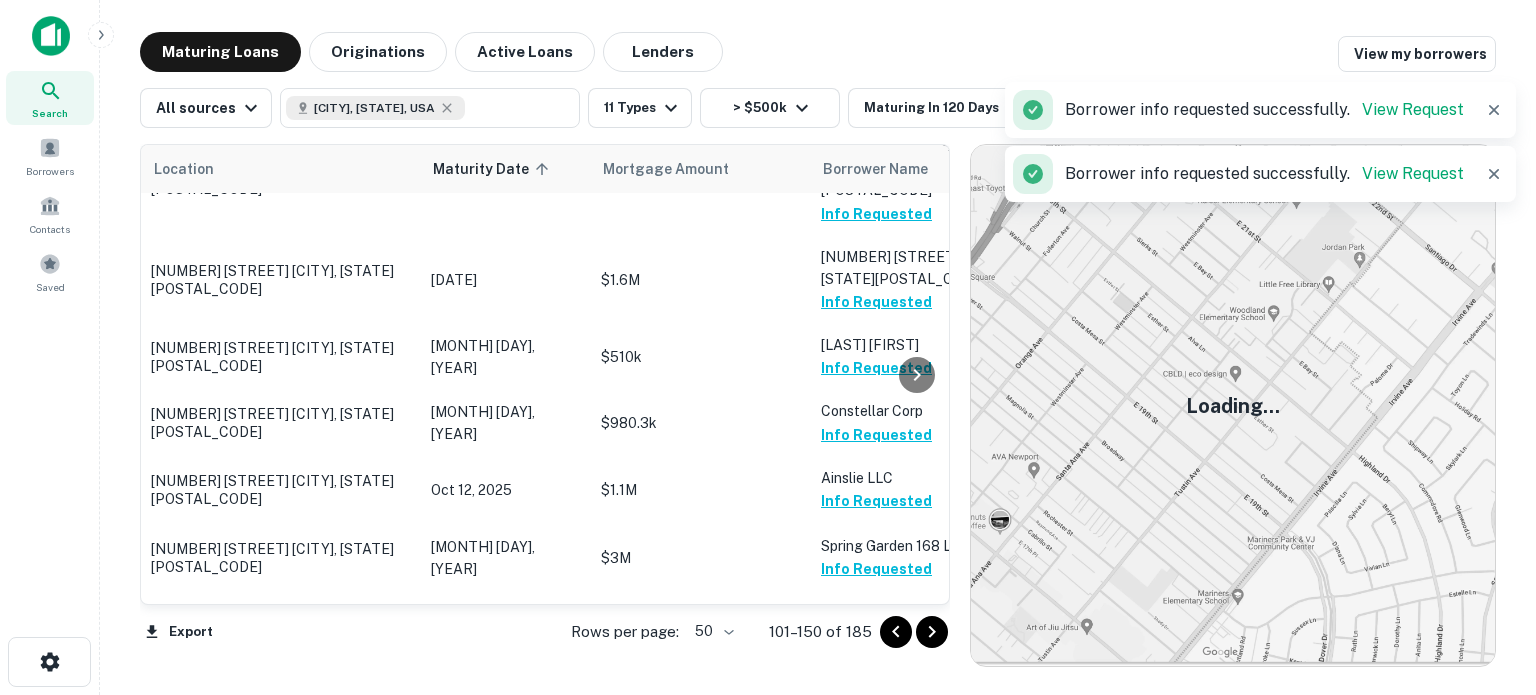 scroll, scrollTop: 2500, scrollLeft: 0, axis: vertical 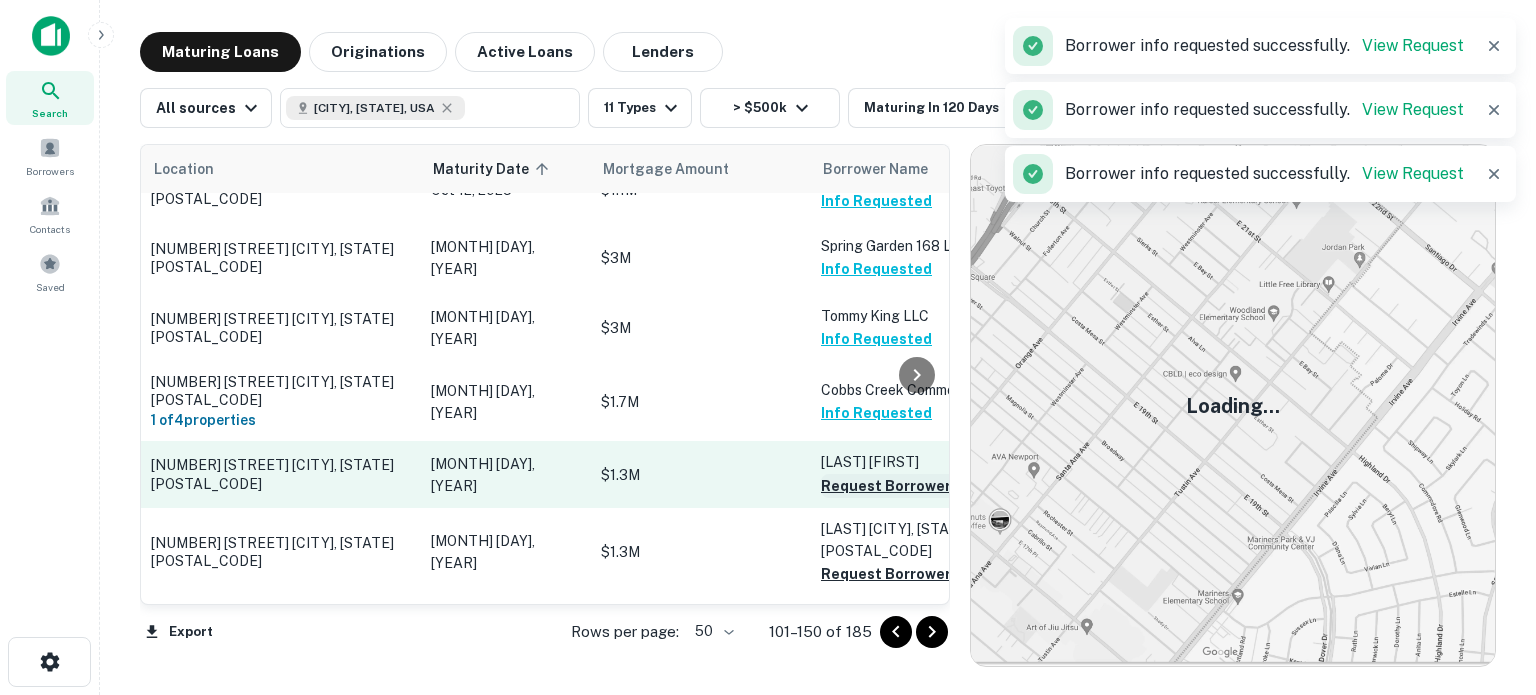 click on "Request Borrower Info" at bounding box center (902, 486) 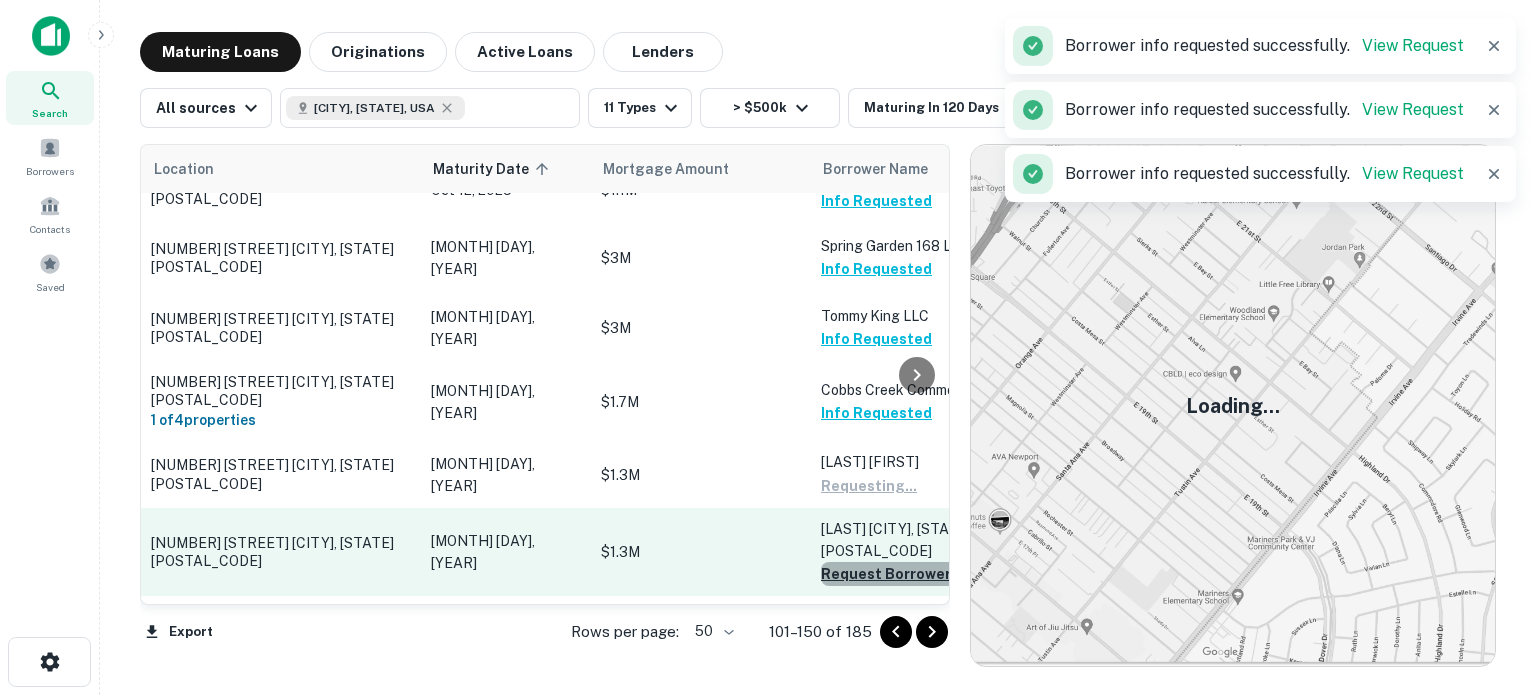 click on "Request Borrower Info" at bounding box center [902, 574] 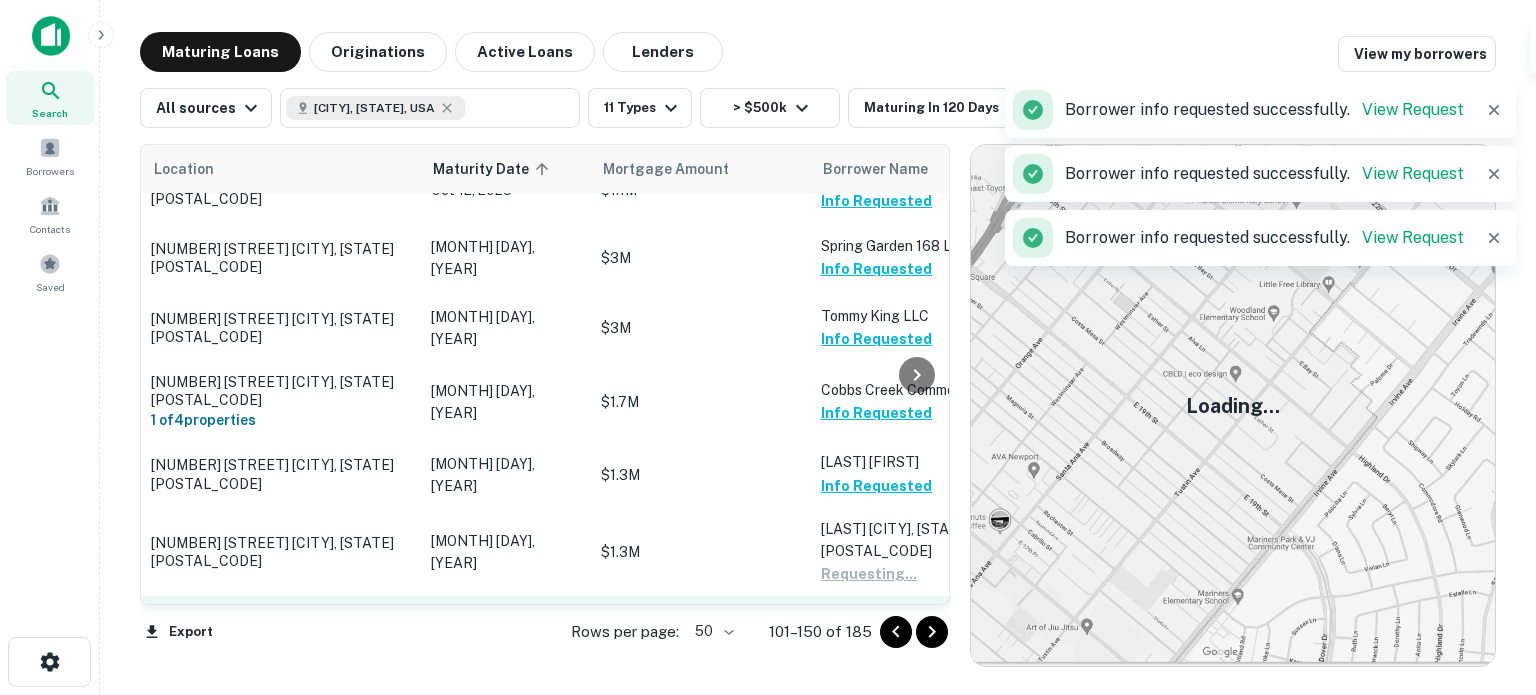 click on "Request Borrower Info" at bounding box center [902, 663] 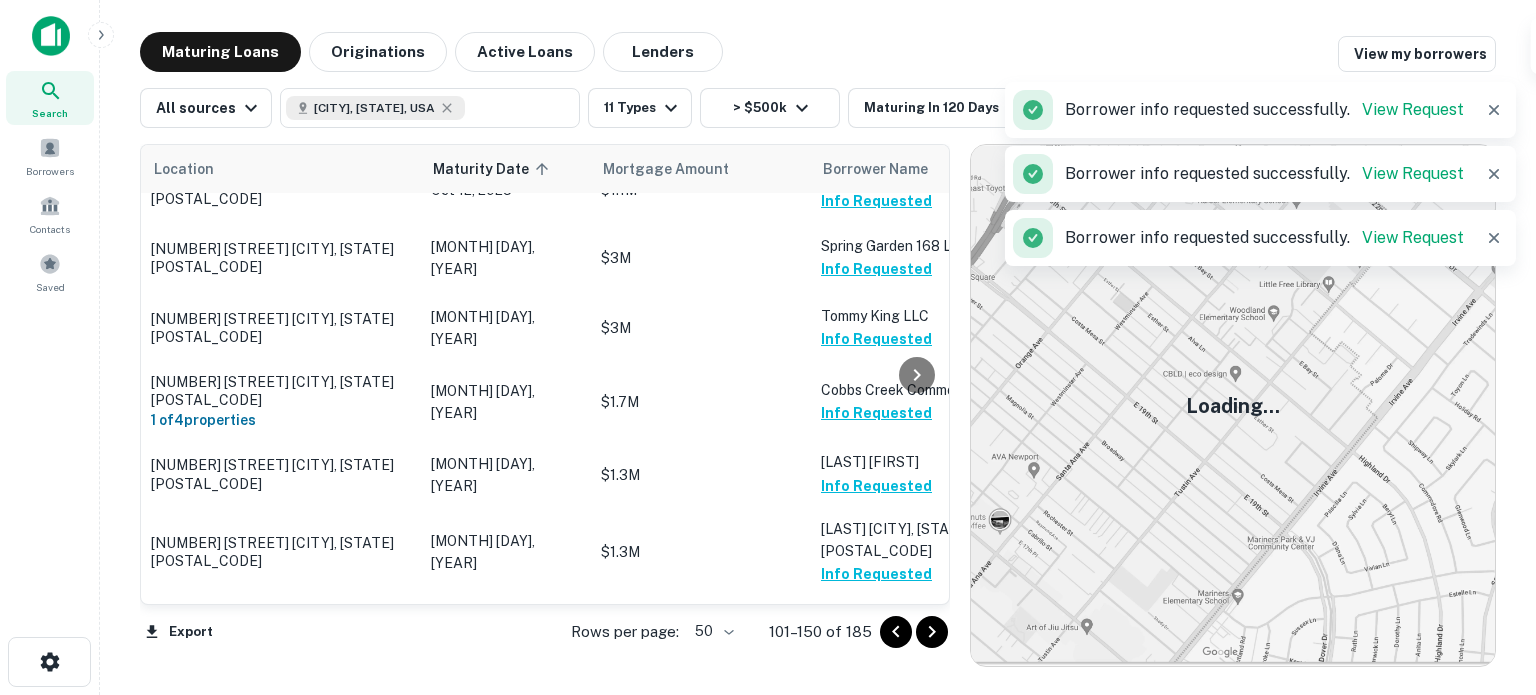 click on "Request Borrower Info" at bounding box center (902, 751) 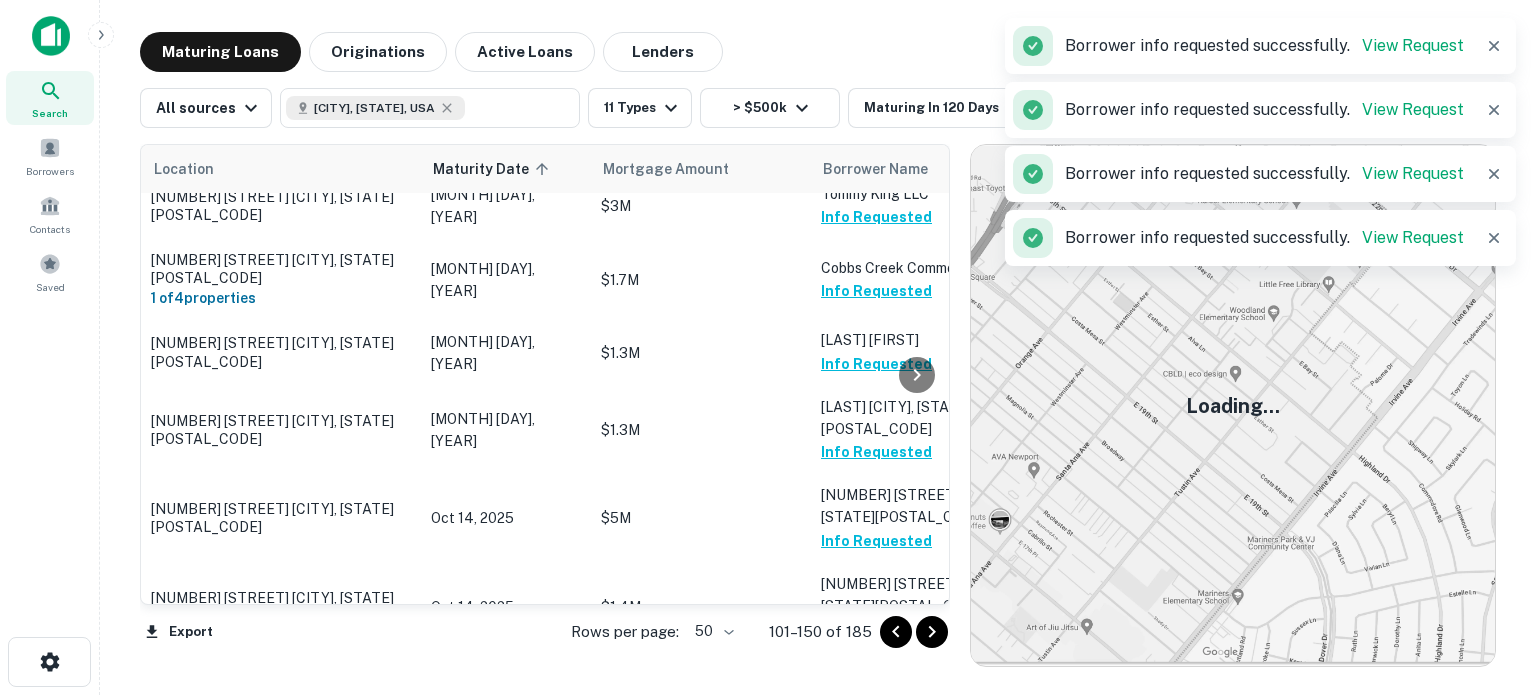 scroll, scrollTop: 2700, scrollLeft: 0, axis: vertical 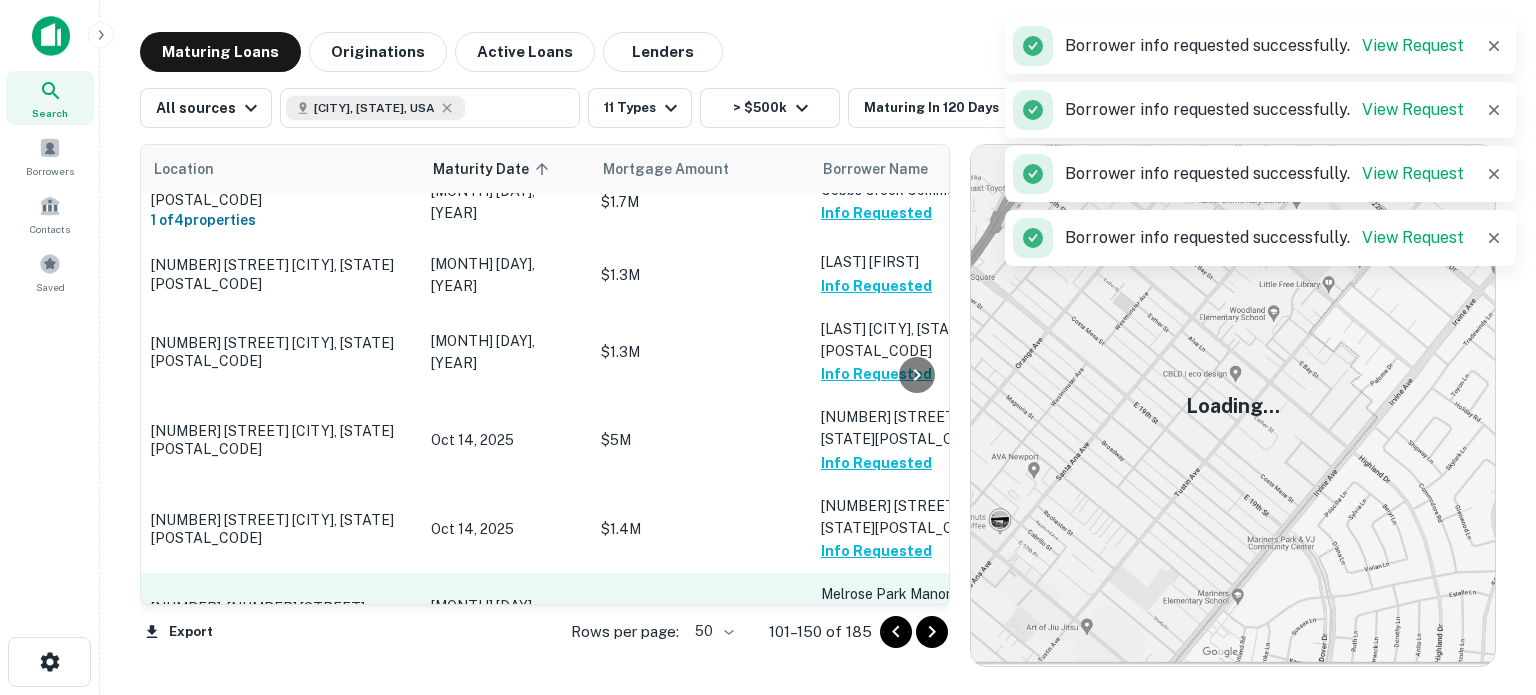 click on "Request Borrower Info" at bounding box center (902, 639) 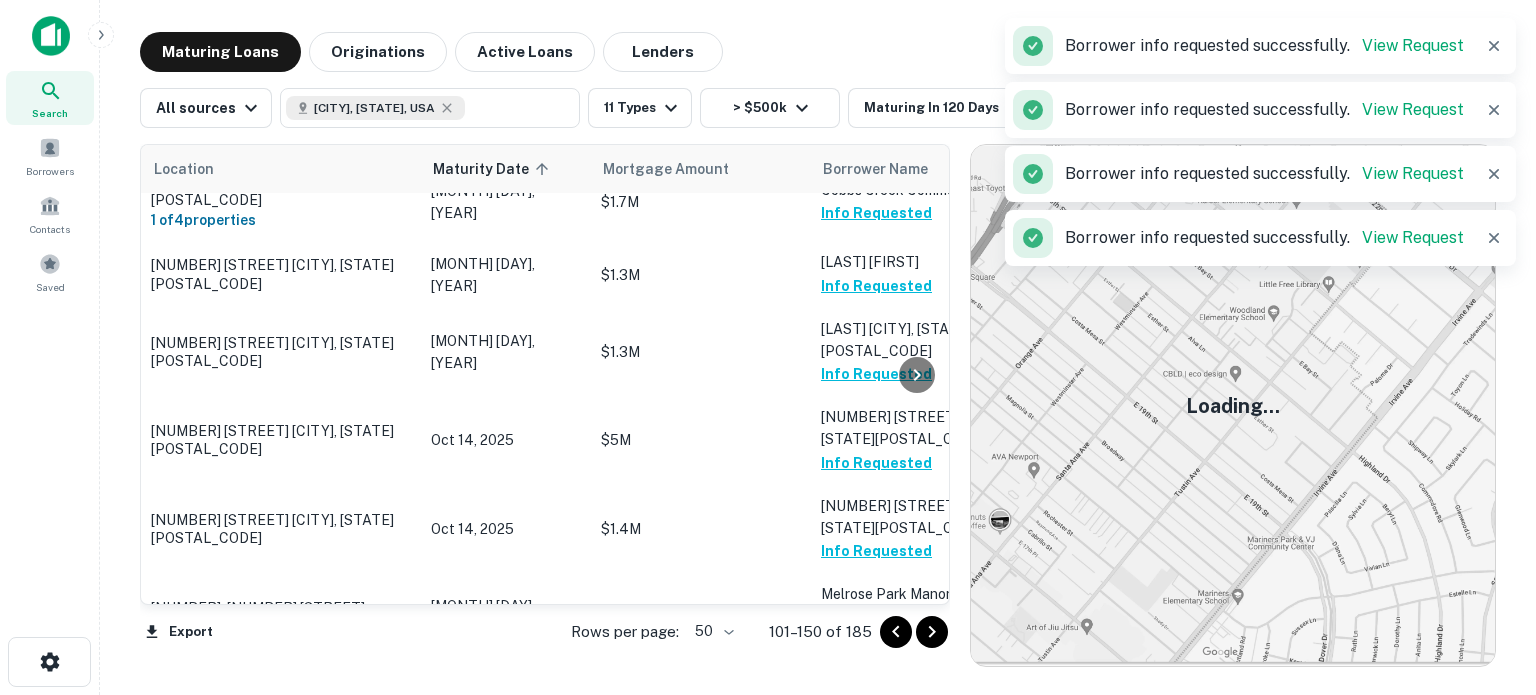 click on "Request Borrower Info" at bounding box center (902, 706) 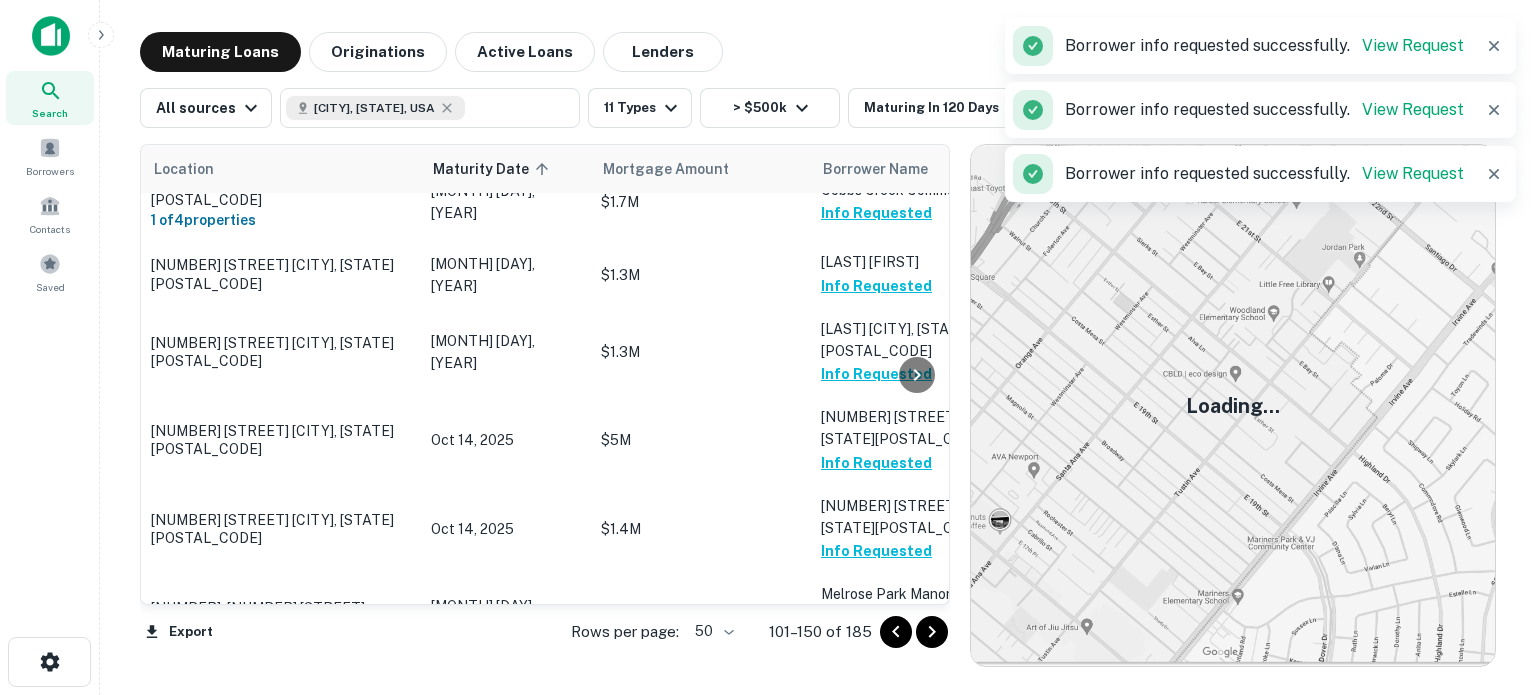 scroll, scrollTop: 2900, scrollLeft: 0, axis: vertical 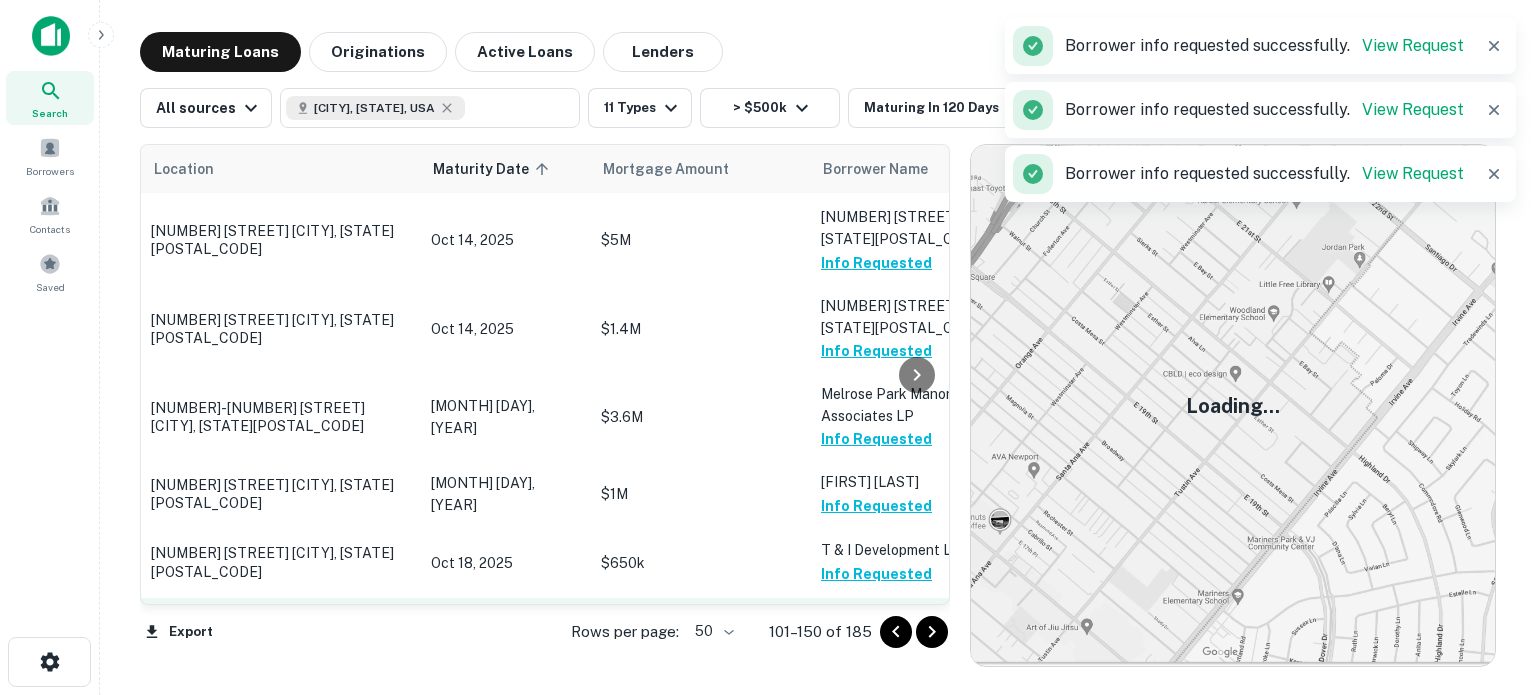 click on "Request Borrower Info" at bounding box center [902, 642] 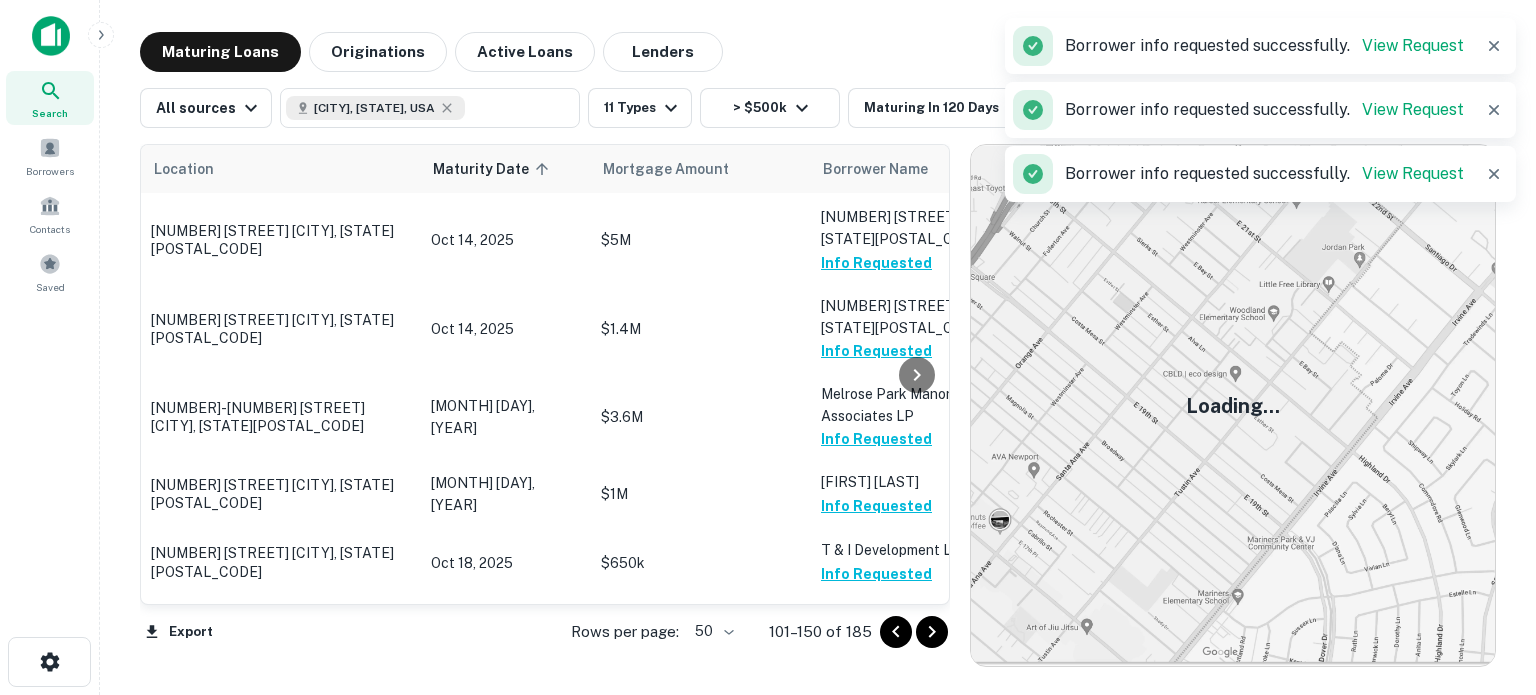click on "Request Borrower Info" at bounding box center [902, 714] 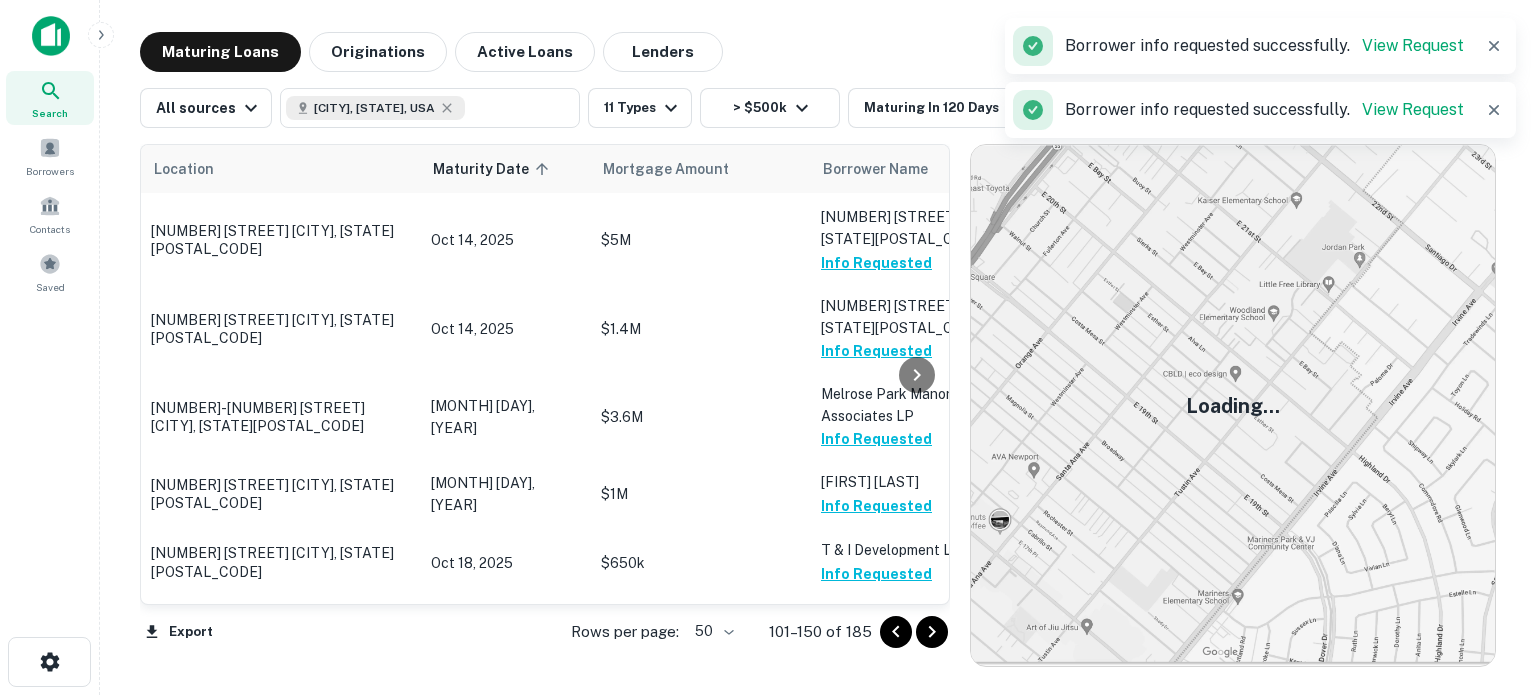 click on "Request Borrower Info" at bounding box center (902, 793) 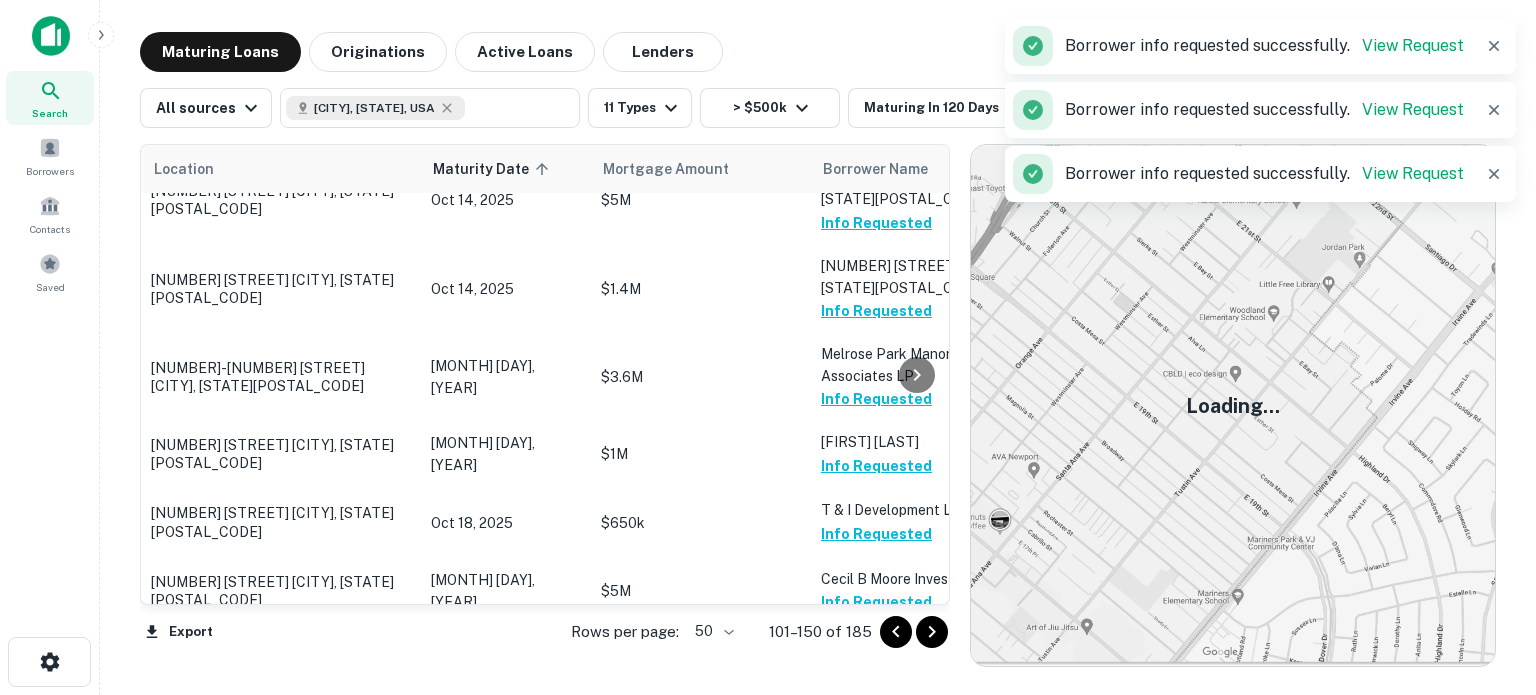 scroll, scrollTop: 2980, scrollLeft: 0, axis: vertical 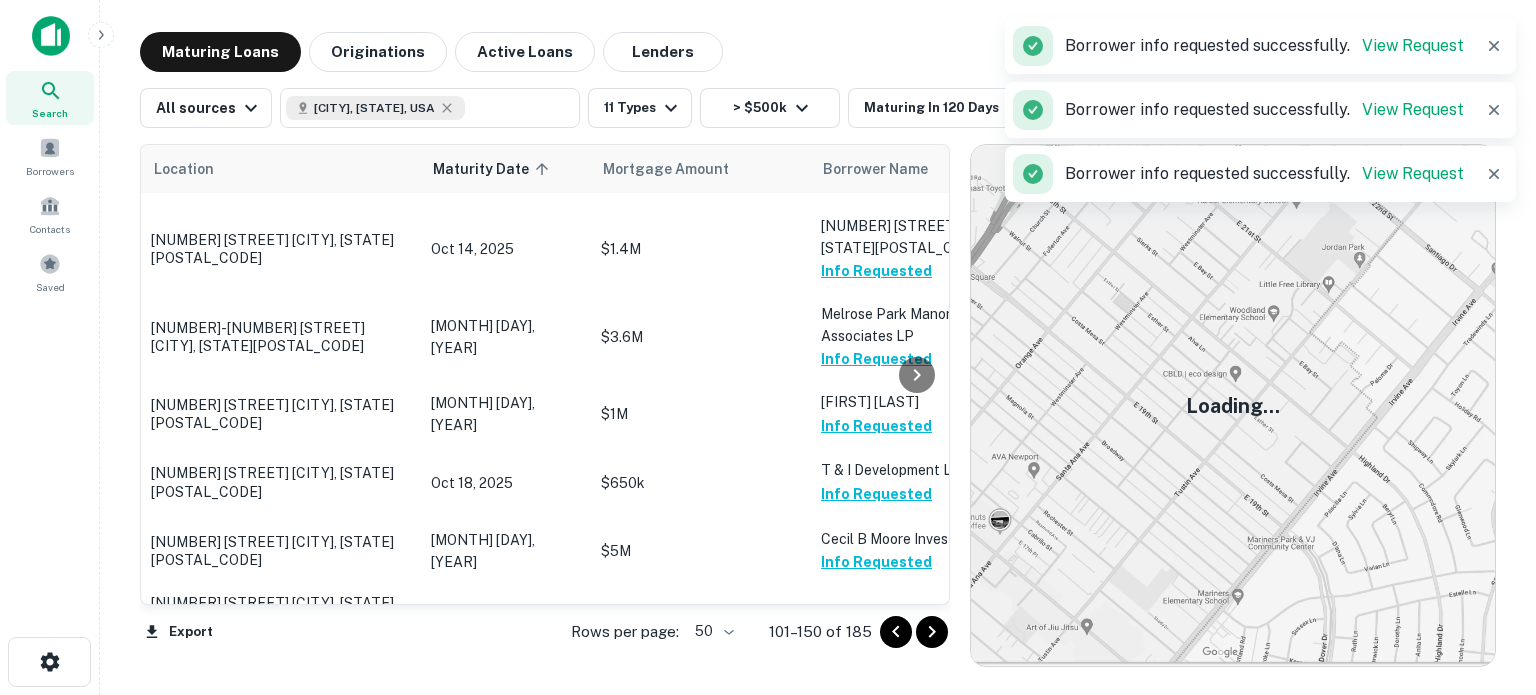 click on "Request Borrower Info" at bounding box center (902, 807) 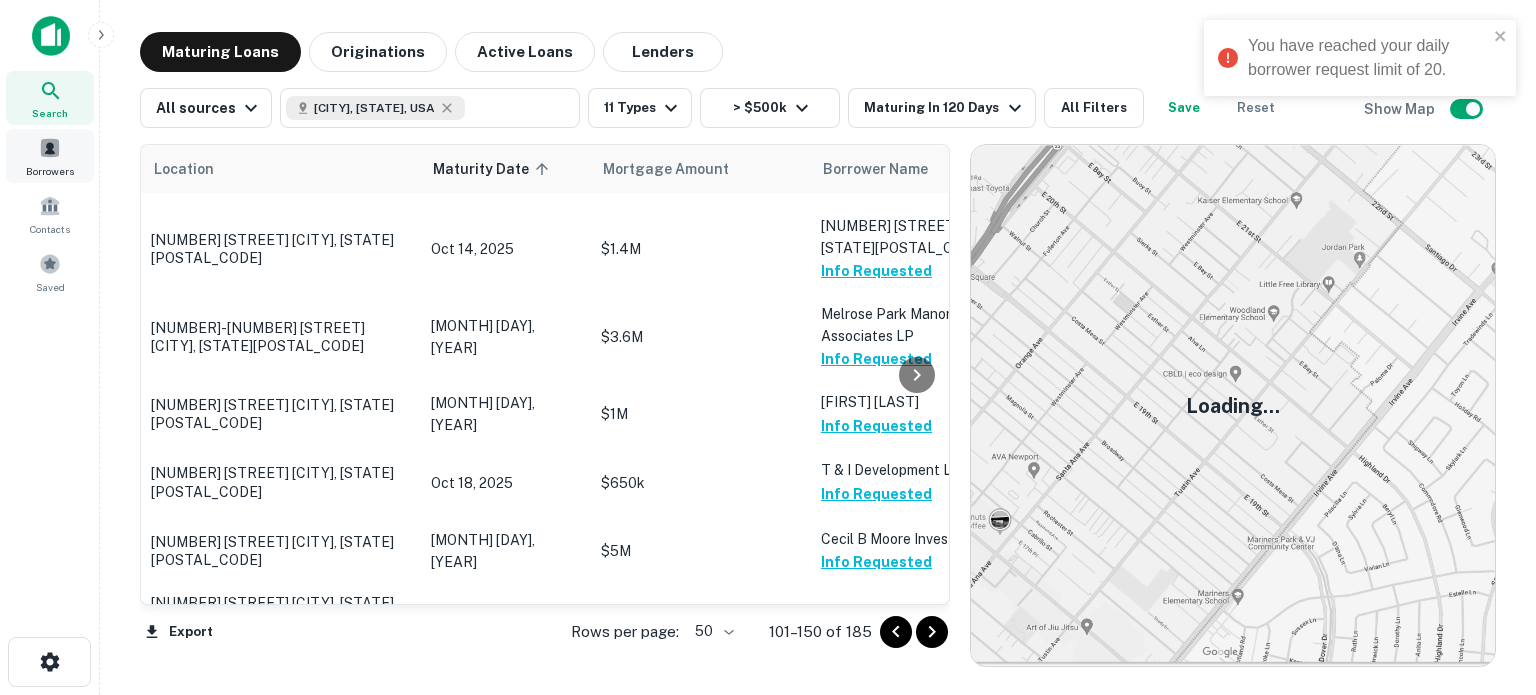 click on "Borrowers" at bounding box center [50, 156] 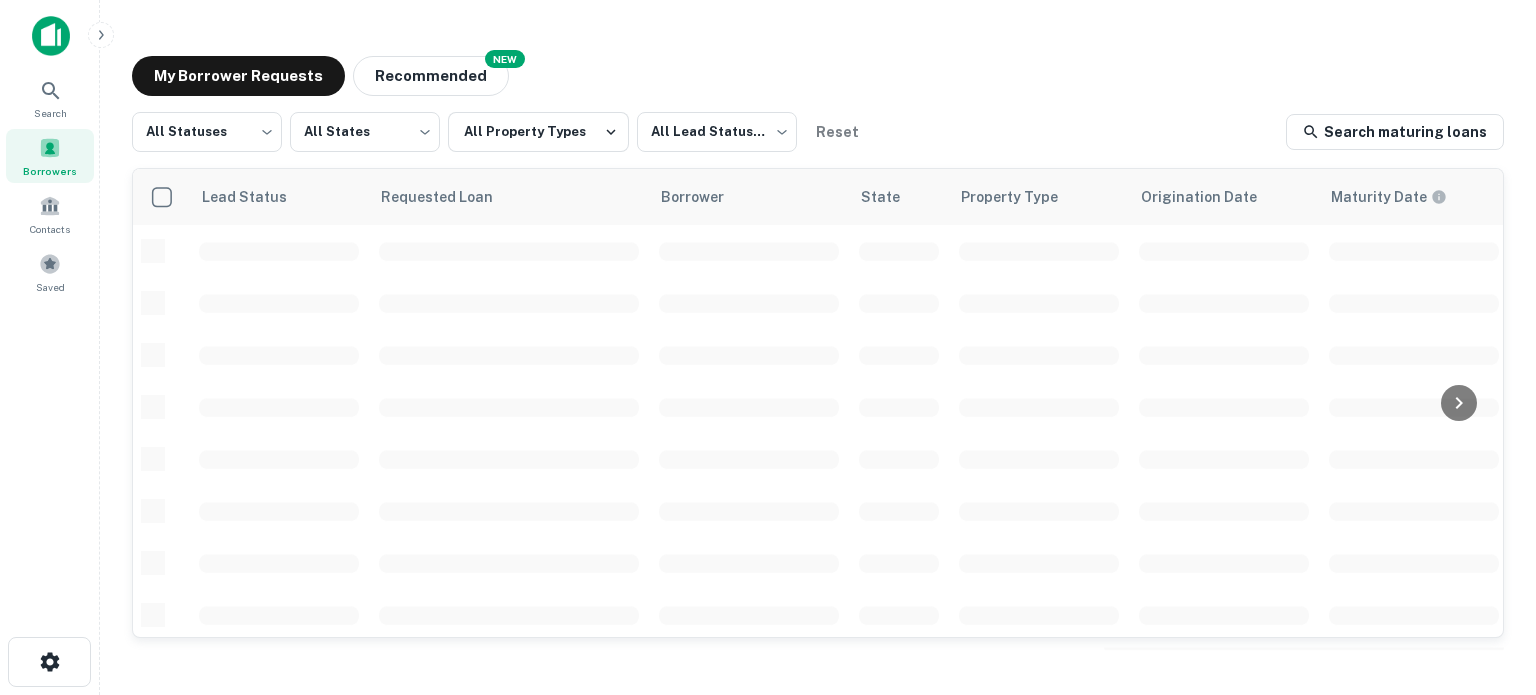 scroll, scrollTop: 0, scrollLeft: 0, axis: both 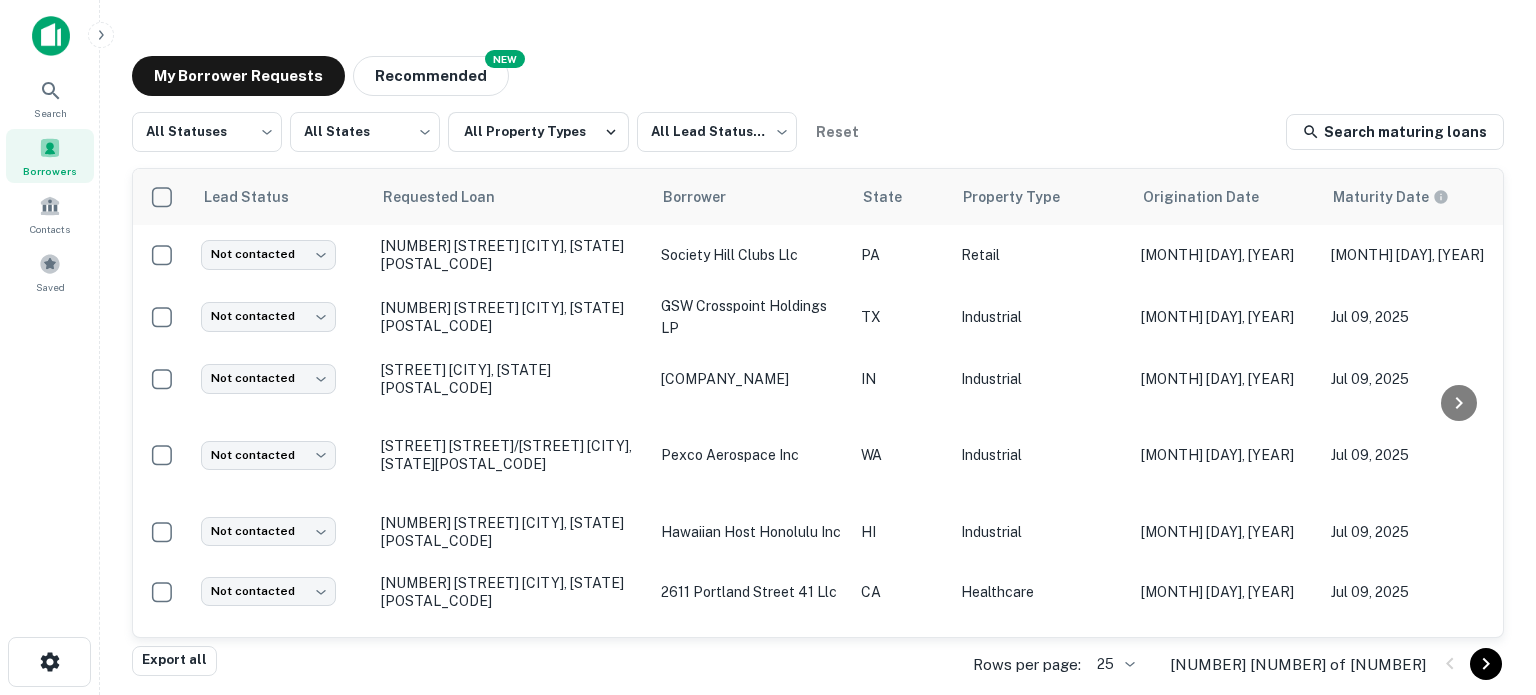click on "[NUMBER] [STREET] [CITY], [STATE][POSTAL_CODE] [COMPANY] [STATE] [PROPERTY_TYPE] [MONTH] [DAY], [YEAR] [MONTH] [DAY], [YEAR] $[AMOUNT] [MONTH] [DAY], [YEAR] [BANK_NAME] [STATUS] [STATUS] ****
[NUMBER] [STREET] [CITY], [STATE][POSTAL_CODE] [COMPANY] [STATE] [PROPERTY_TYPE] [MONTH] [DAY], [YEAR] [MONTH] [DAY], [YEAR] $[AMOUNT] [MONTH] [DAY], [YEAR] [BANK_NAME] [STATUS] [STATUS] ****
[STREET] [CITY], [STATE][POSTAL_CODE] [COMPANY] [STATE] [PROPERTY_TYPE] [MONTH] [DAY], [YEAR] [MONTH] [DAY], [YEAR] $[AMOUNT] [MONTH] [DAY], [YEAR] [BANK_NAME] [STATUS] [STATUS] ****
[STREET]/[STREET] [CITY], [STATE][POSTAL_CODE] [COMPANY] [STATE] [PROPERTY_TYPE] [MONTH] [DAY], [YEAR] [MONTH] [DAY], [YEAR] $[AMOUNT] [MONTH] [DAY] [STATUS]" at bounding box center (768, 347) 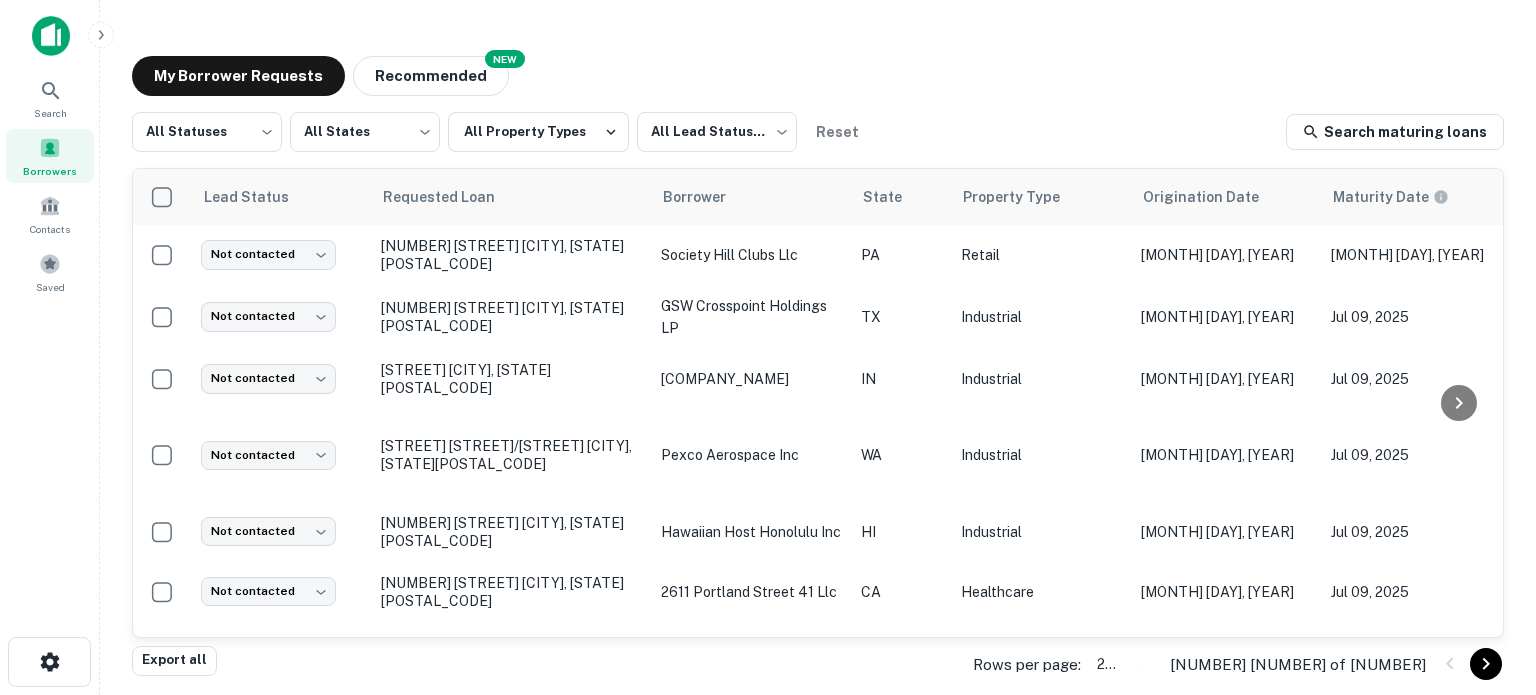 click on "500" at bounding box center [768, 803] 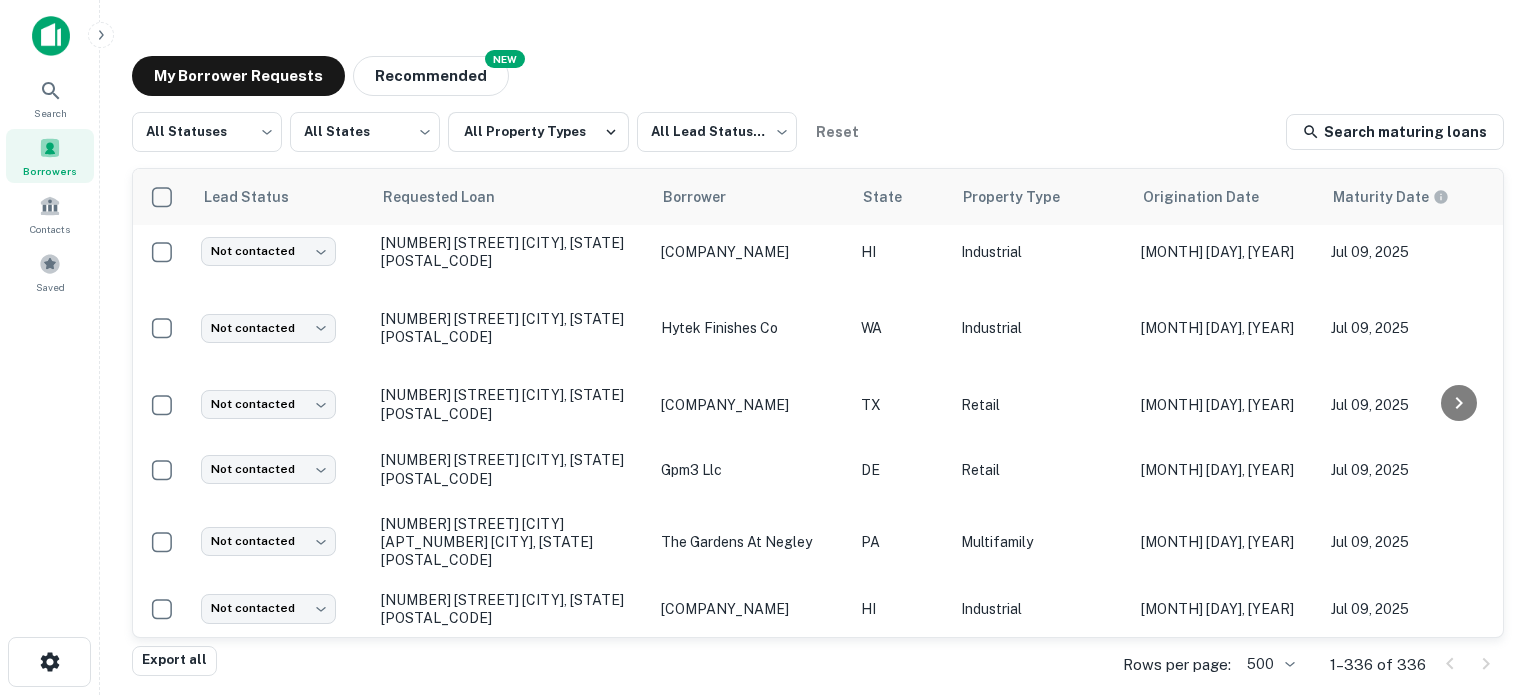 scroll, scrollTop: 0, scrollLeft: 0, axis: both 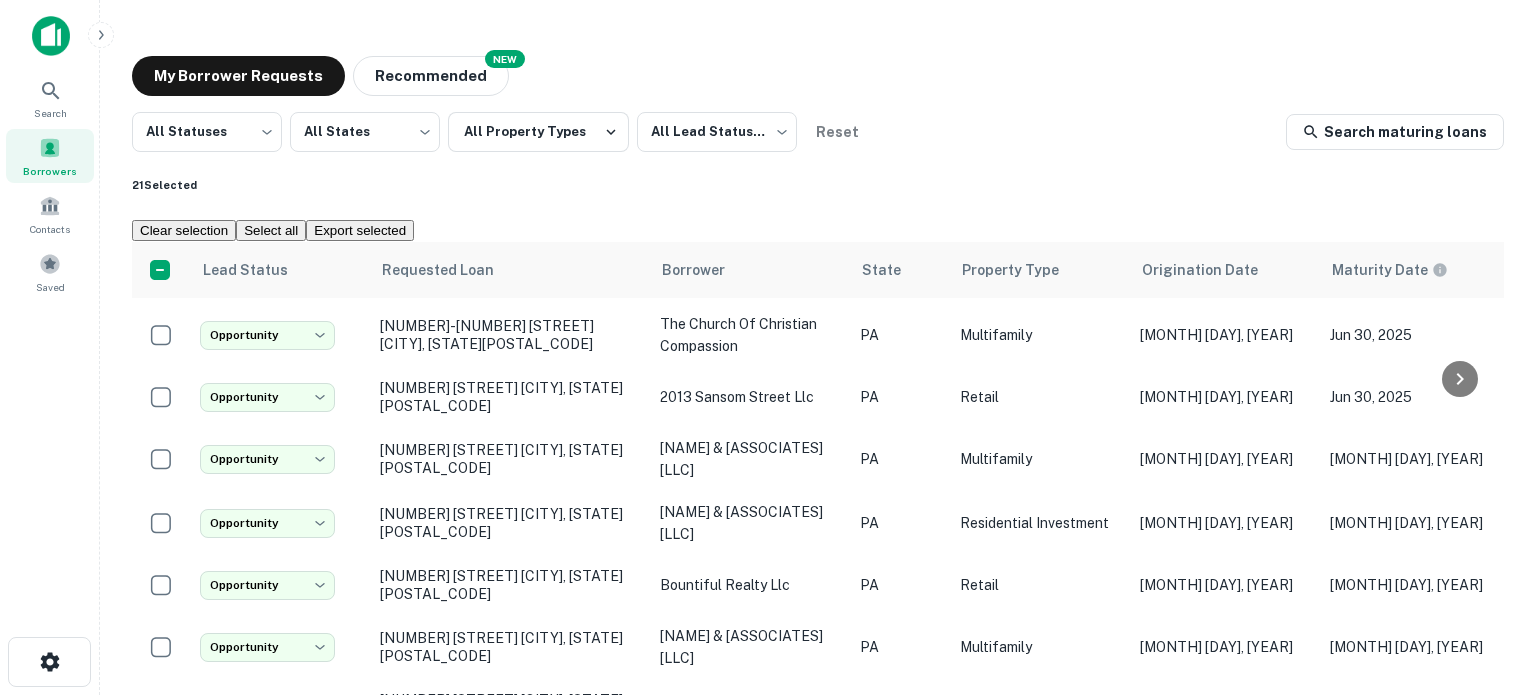 click on "Export selected" at bounding box center [360, 230] 